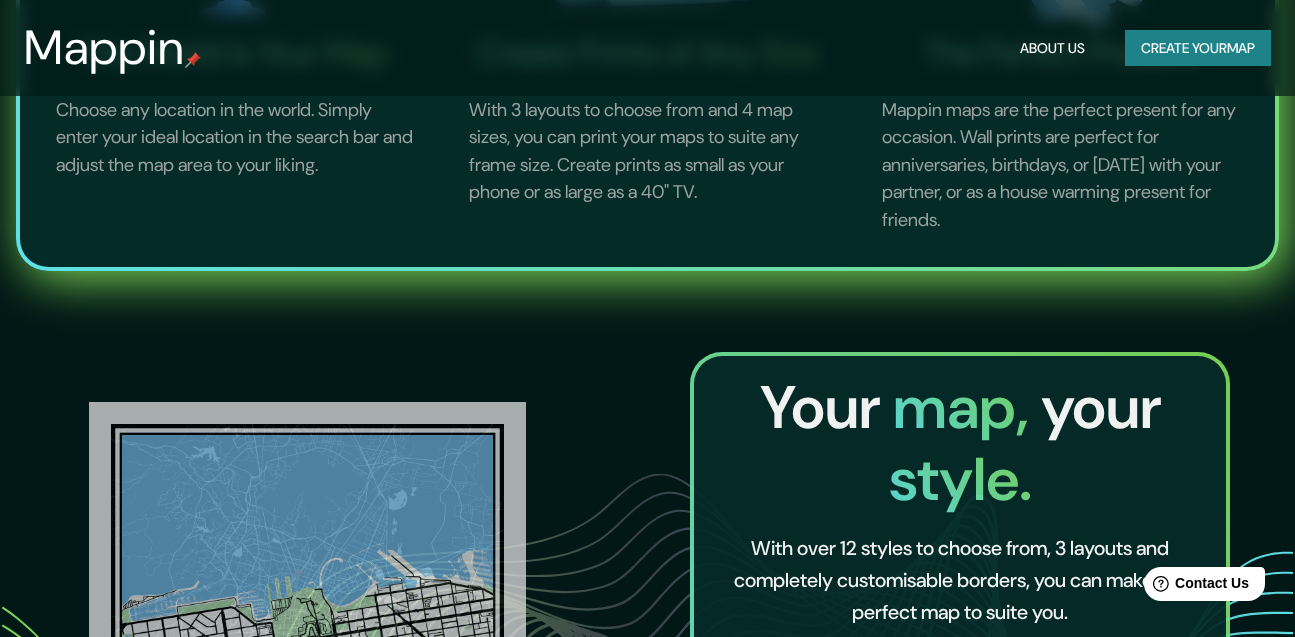 scroll, scrollTop: 8, scrollLeft: 0, axis: vertical 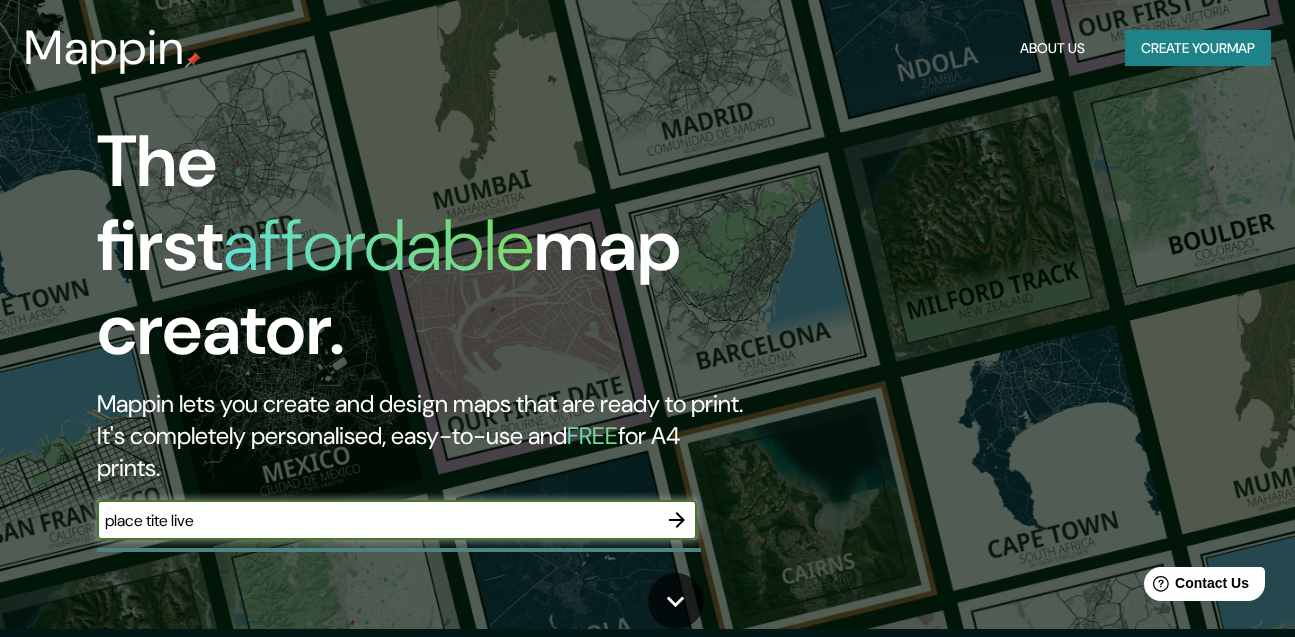 type on "place tite live" 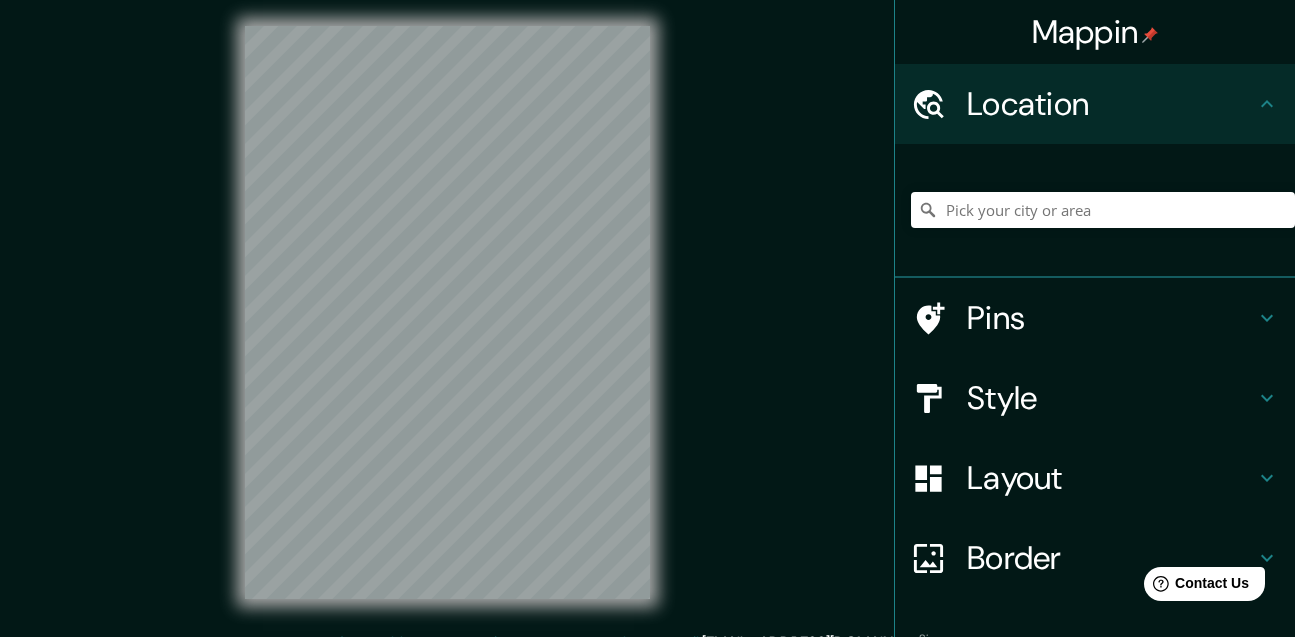 scroll, scrollTop: 0, scrollLeft: 0, axis: both 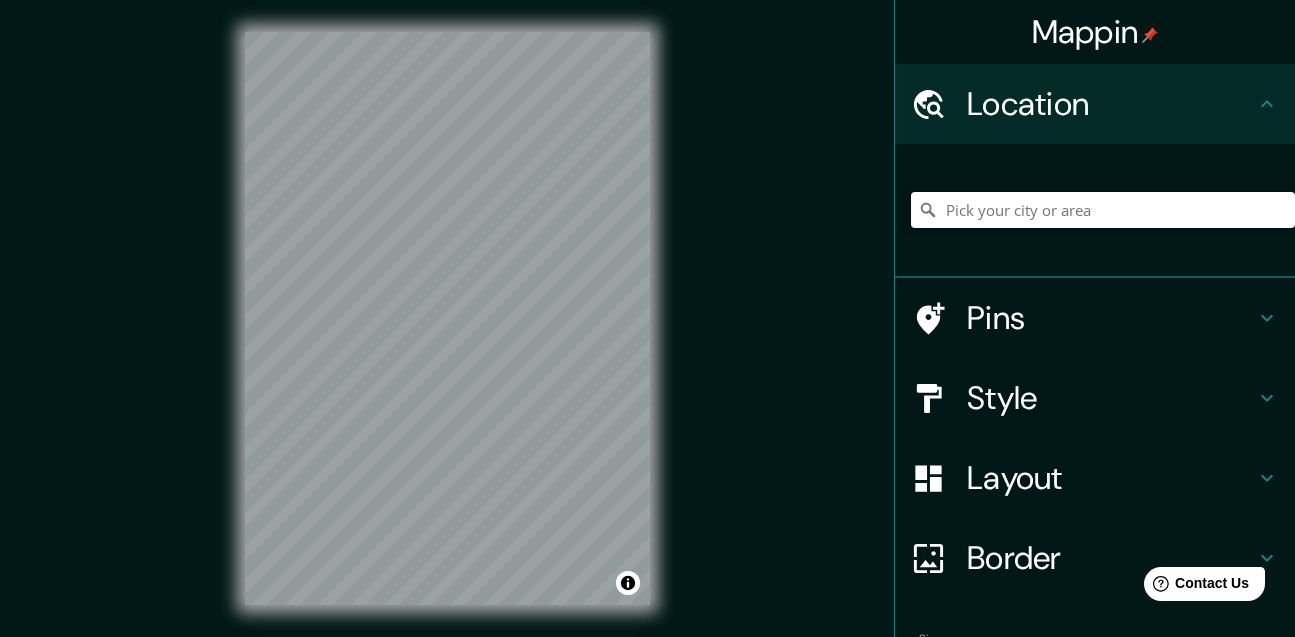 click at bounding box center (1103, 210) 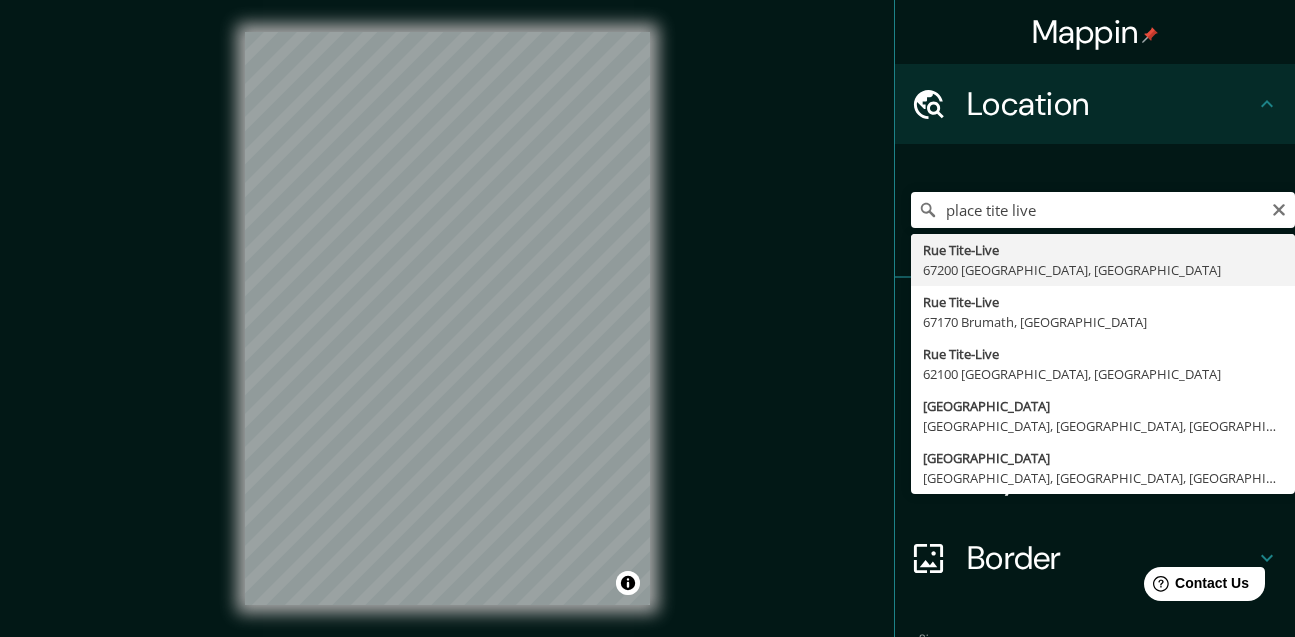 type on "Rue Tite-Live, [GEOGRAPHIC_DATA], [GEOGRAPHIC_DATA]" 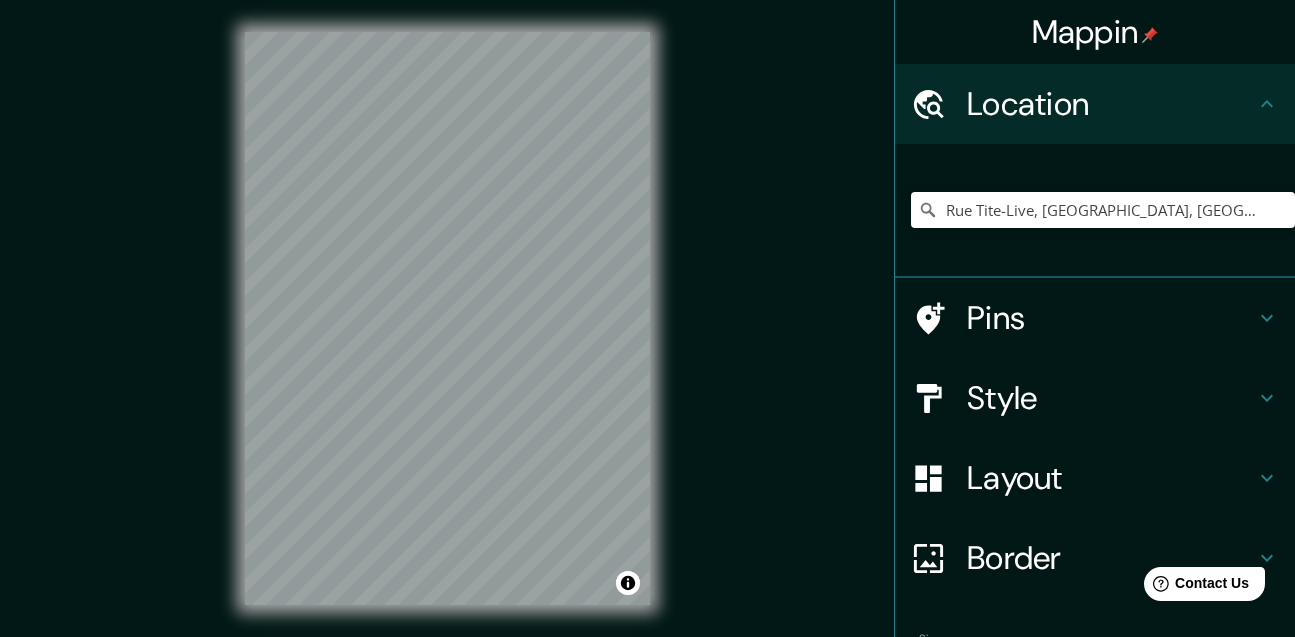click 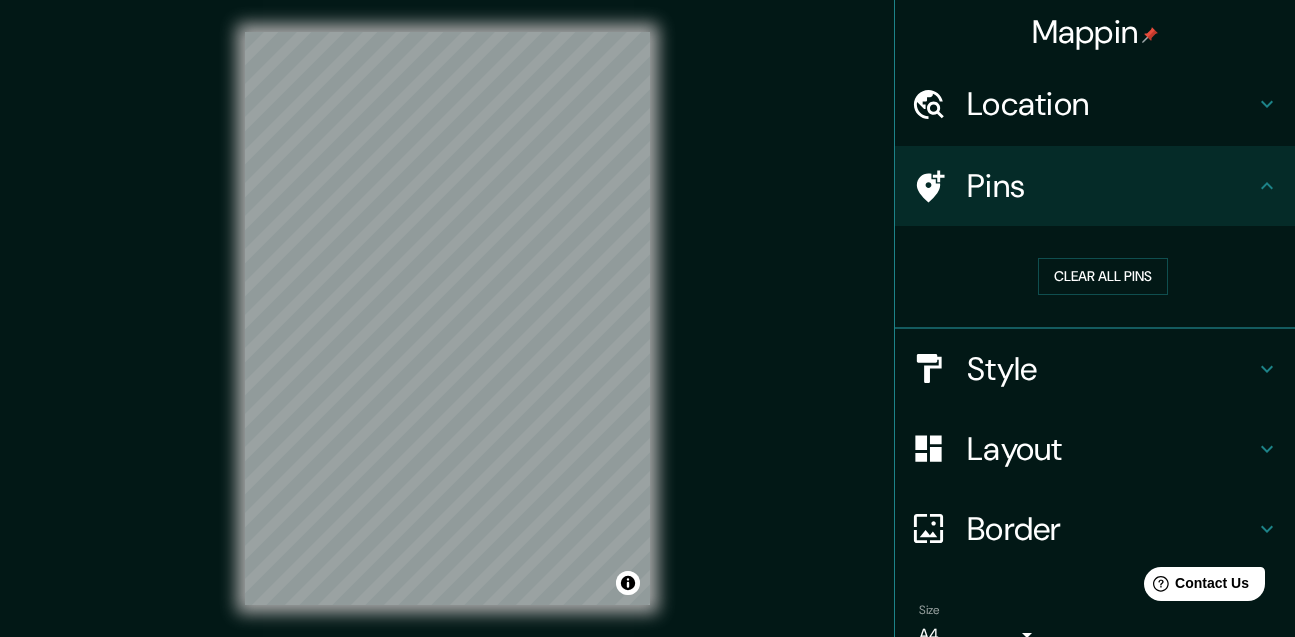 click on "Pins" at bounding box center [1111, 186] 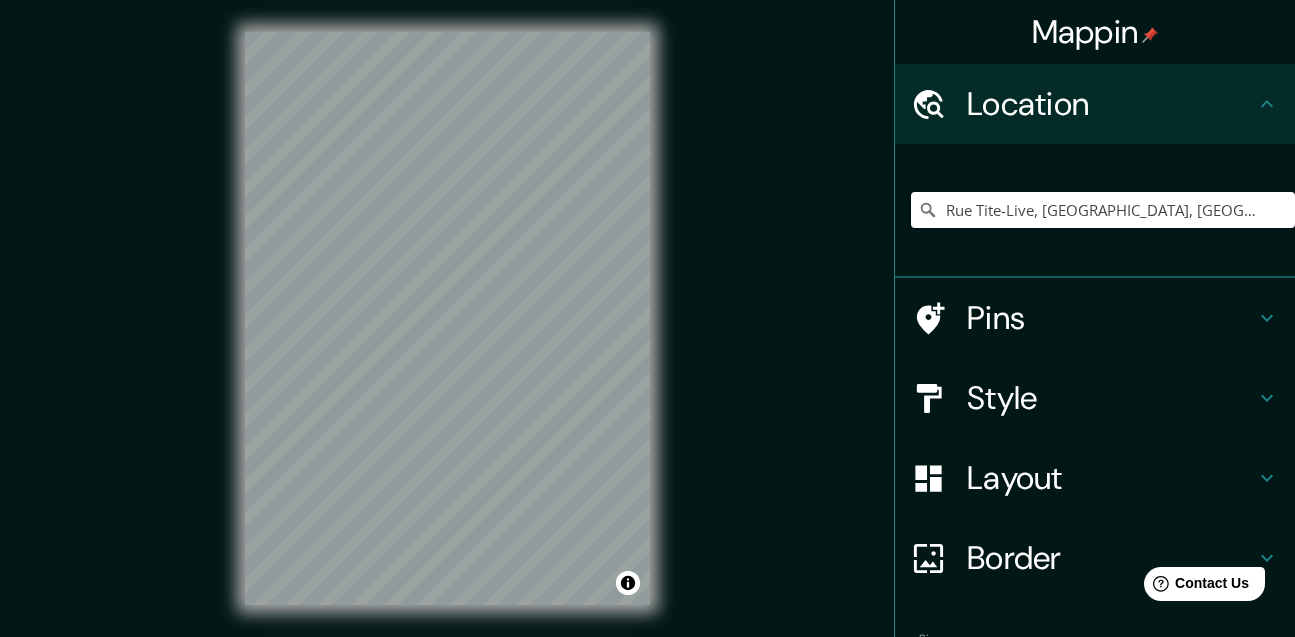click 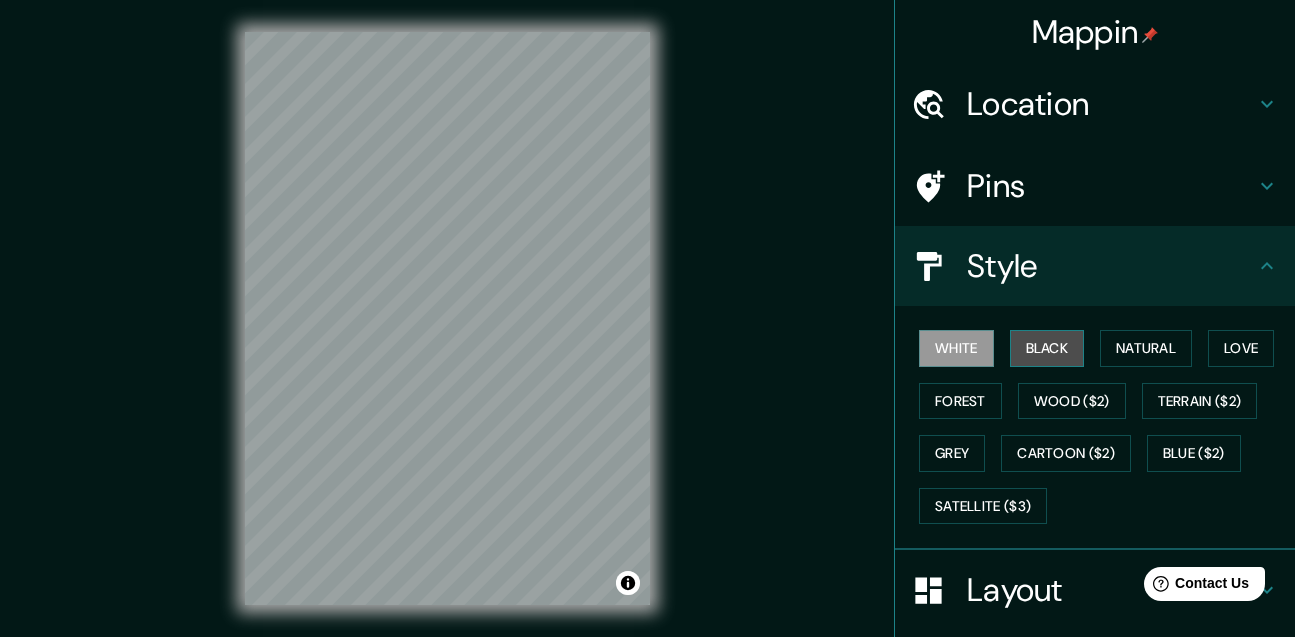 click on "Black" at bounding box center (1047, 348) 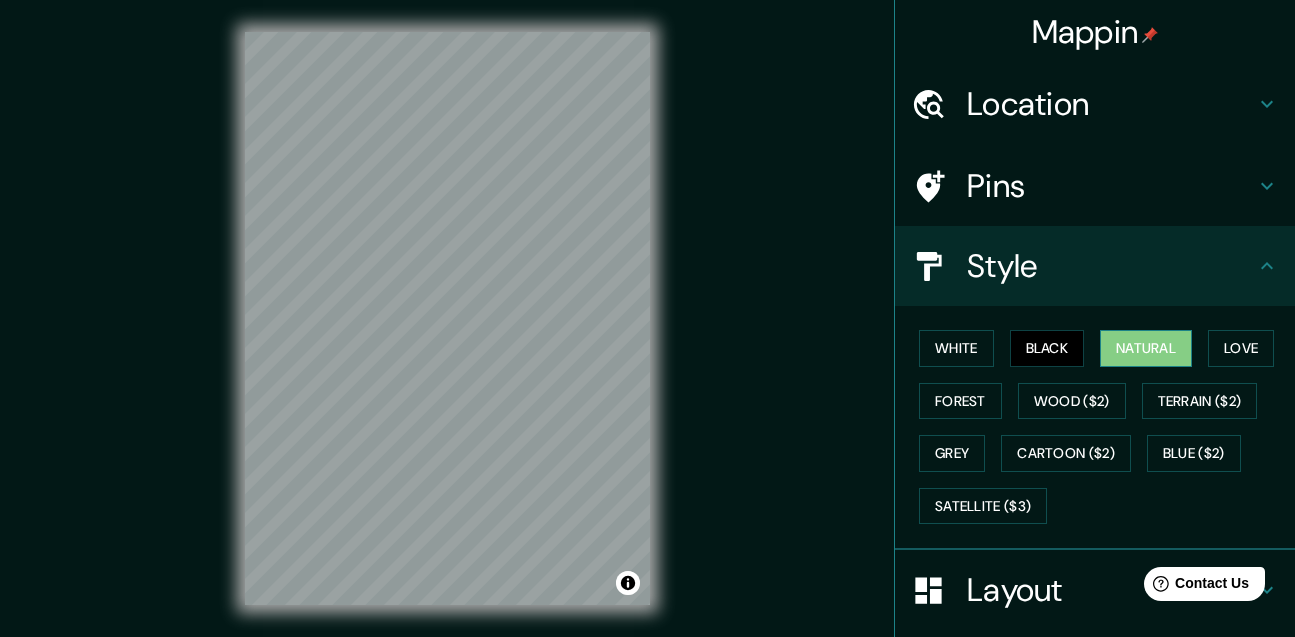 click on "Natural" at bounding box center [1146, 348] 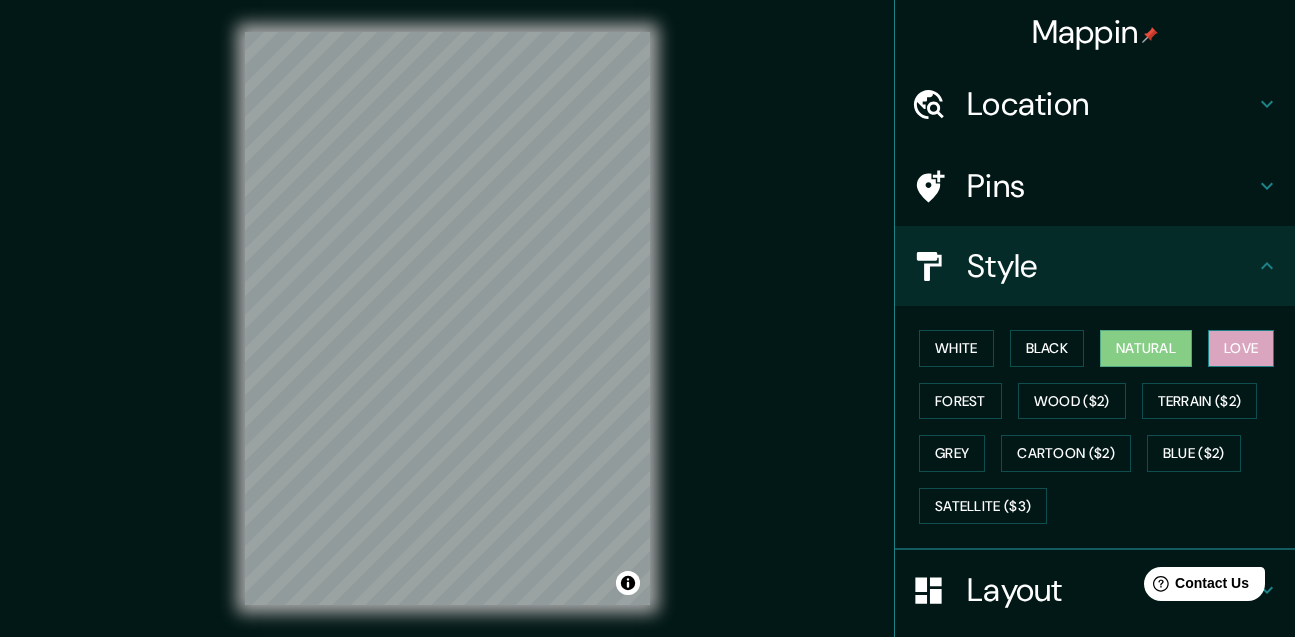 click on "Love" at bounding box center [1241, 348] 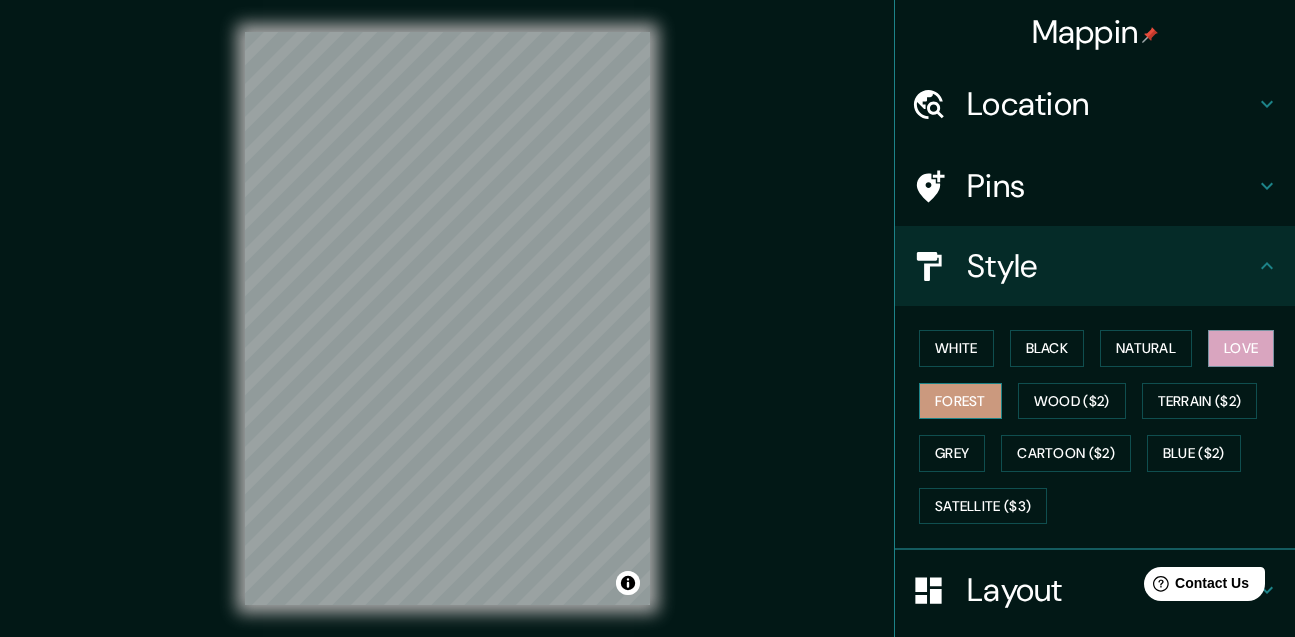 click on "Forest" at bounding box center (960, 401) 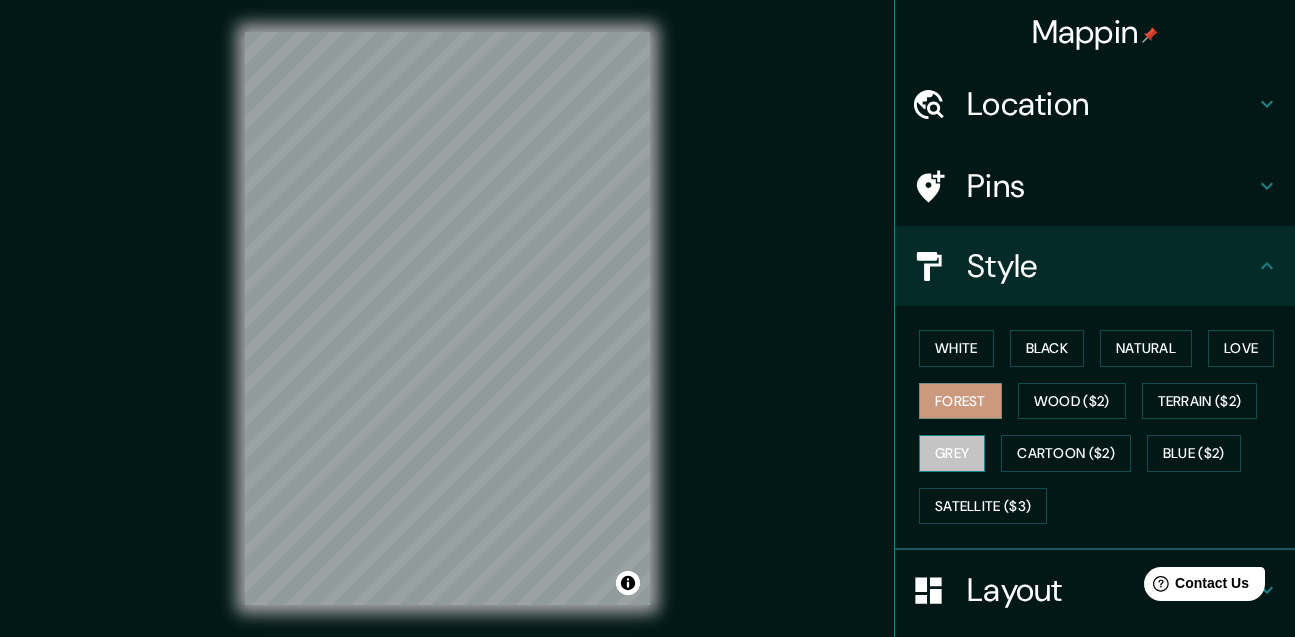click on "Grey" at bounding box center (952, 453) 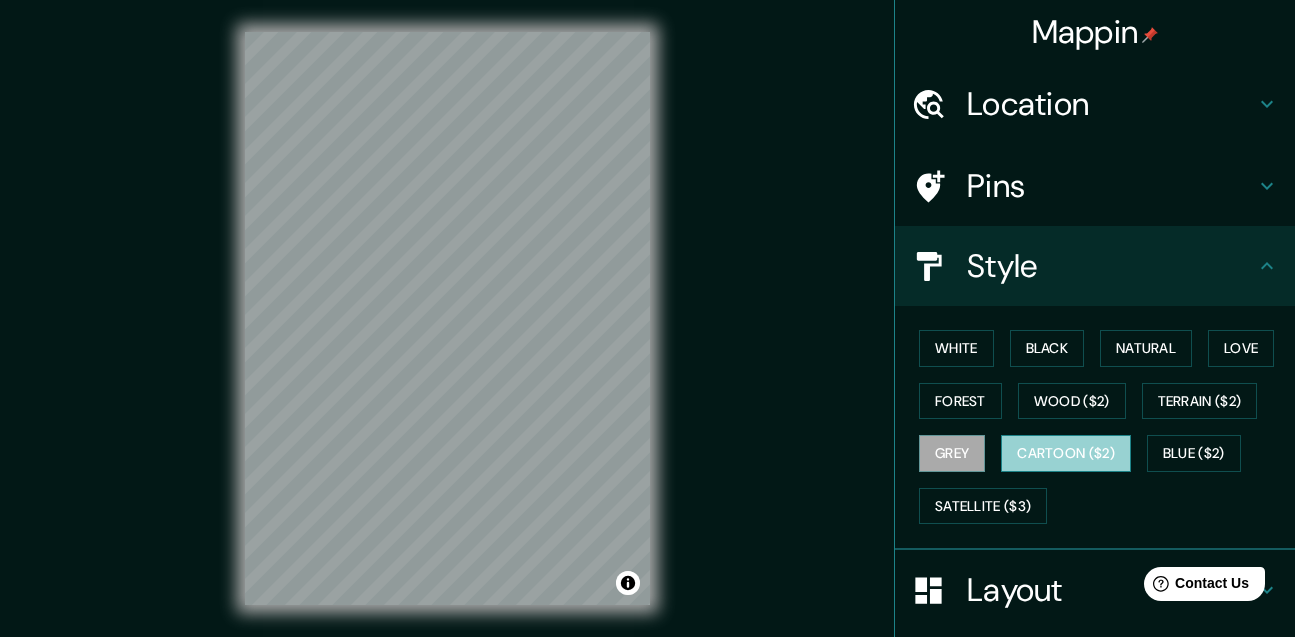 click on "Cartoon ($2)" at bounding box center (1066, 453) 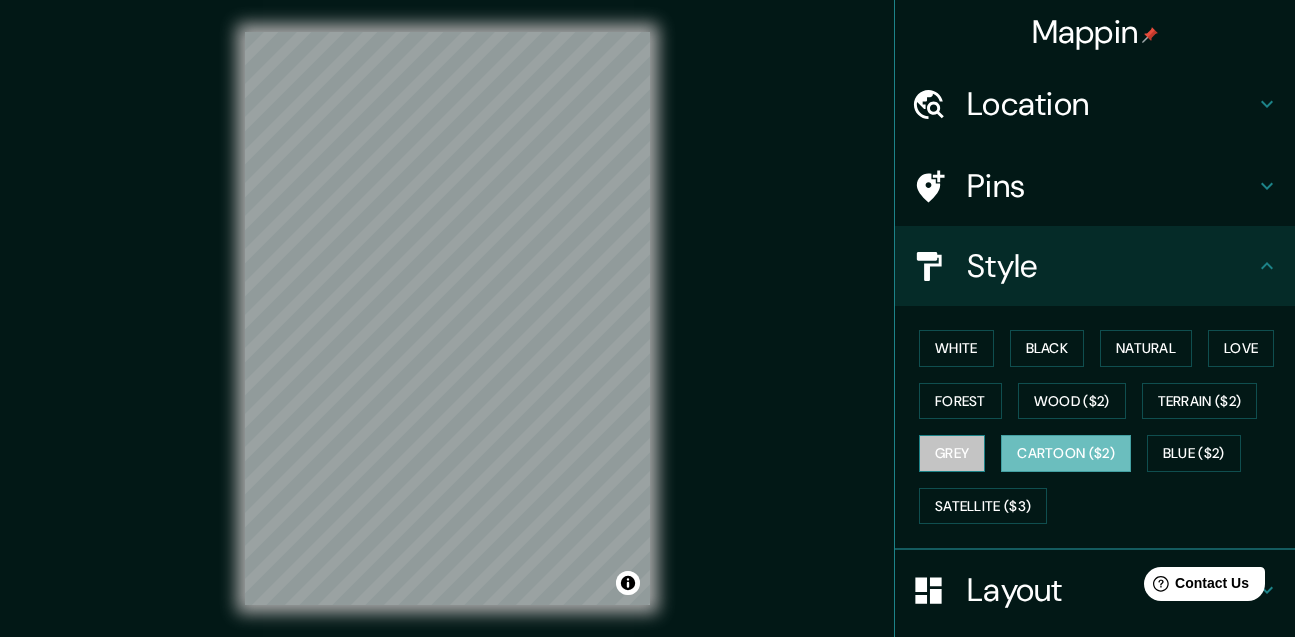 click on "Grey" at bounding box center [952, 453] 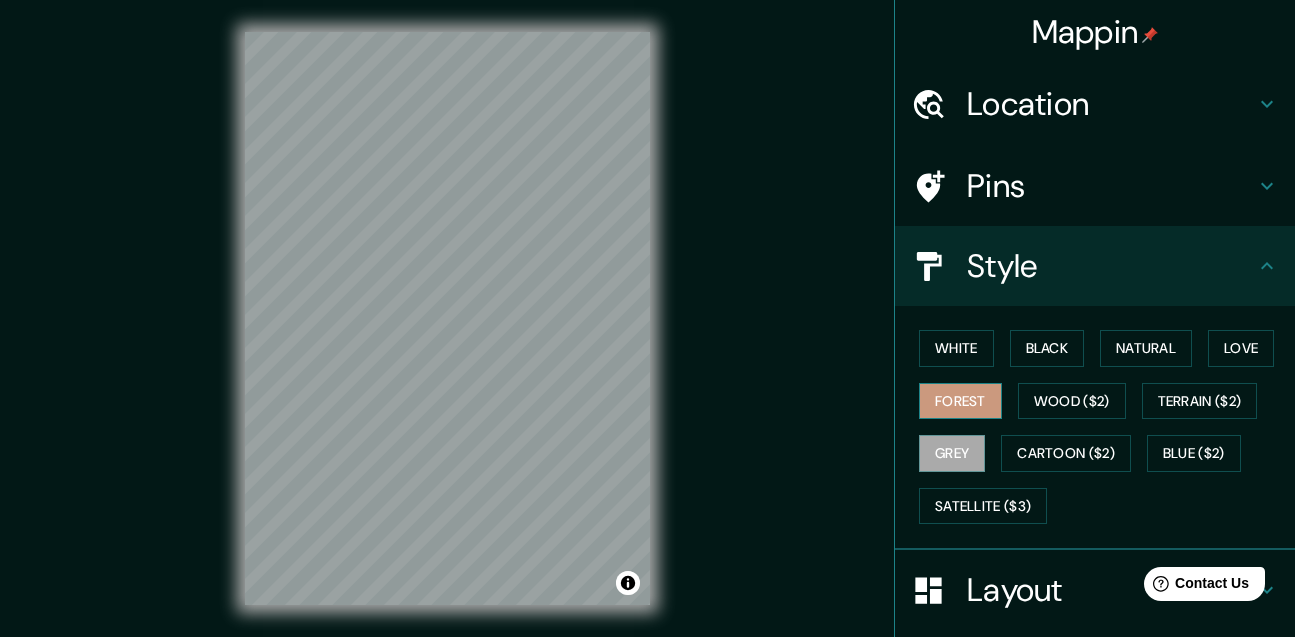 click on "Forest" at bounding box center [960, 401] 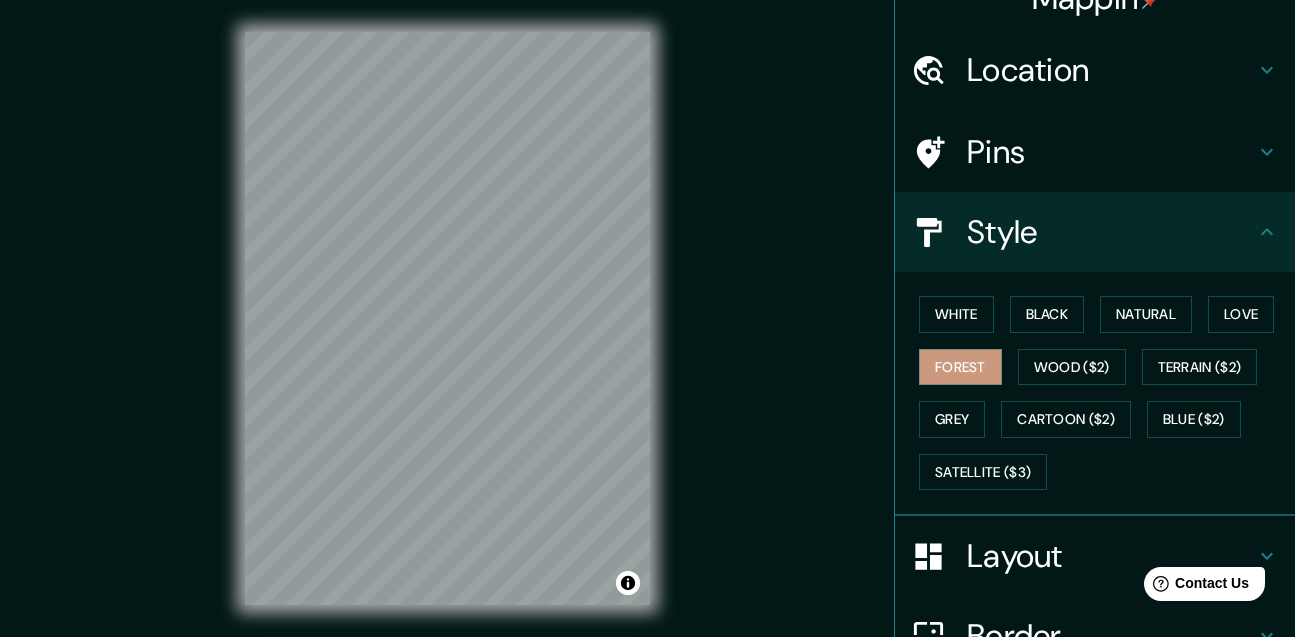scroll, scrollTop: 0, scrollLeft: 0, axis: both 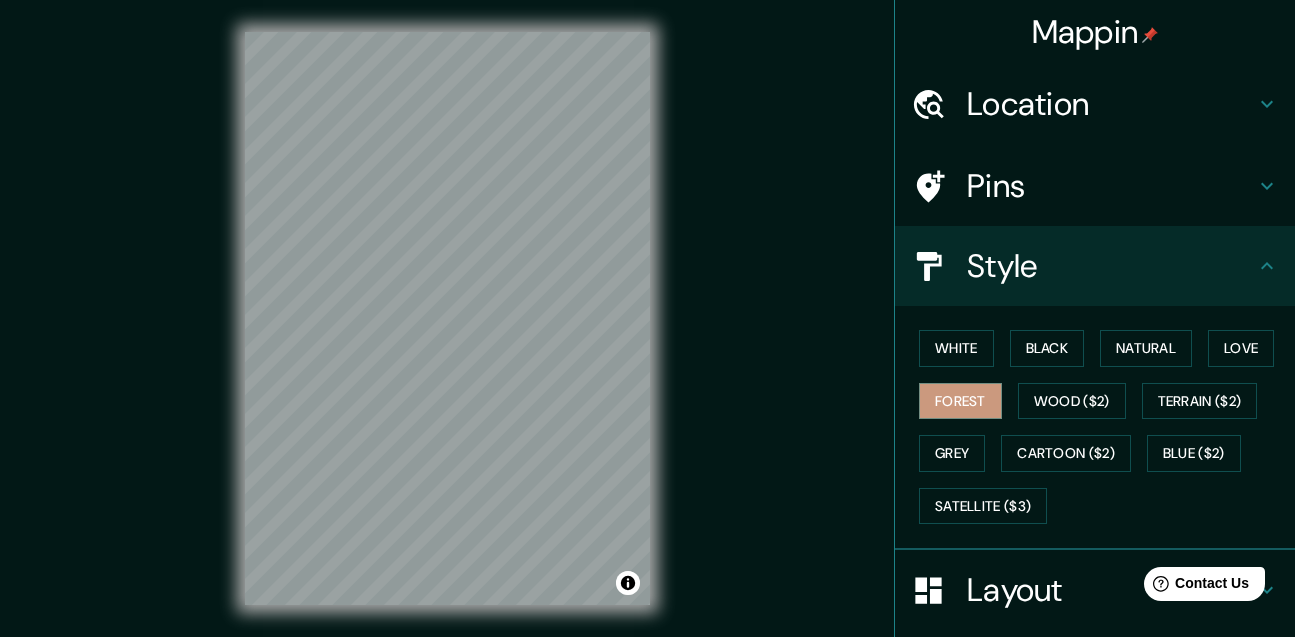 click 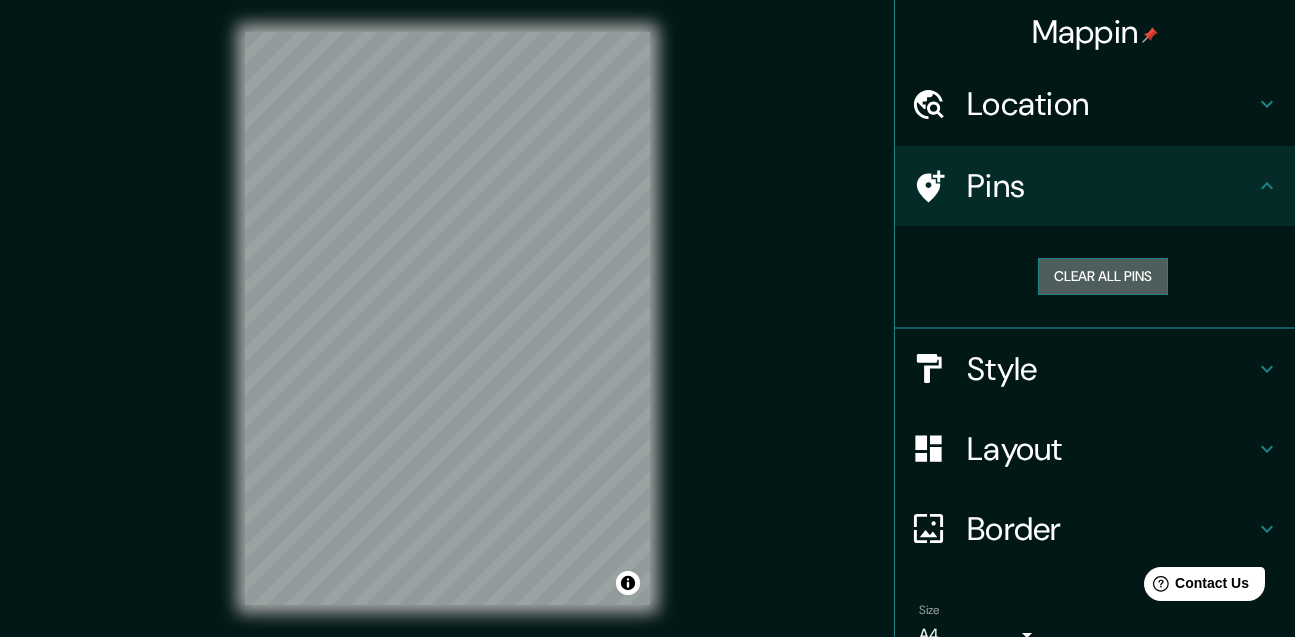 click on "Clear all pins" at bounding box center (1103, 276) 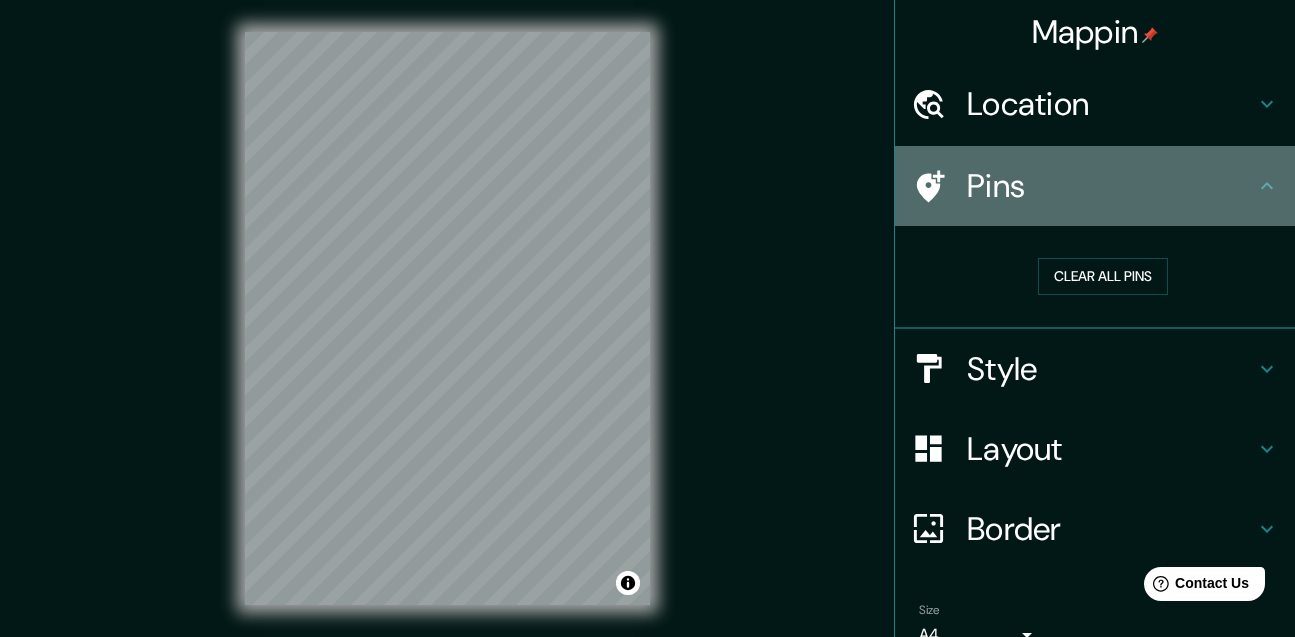click on "Pins" at bounding box center (1111, 186) 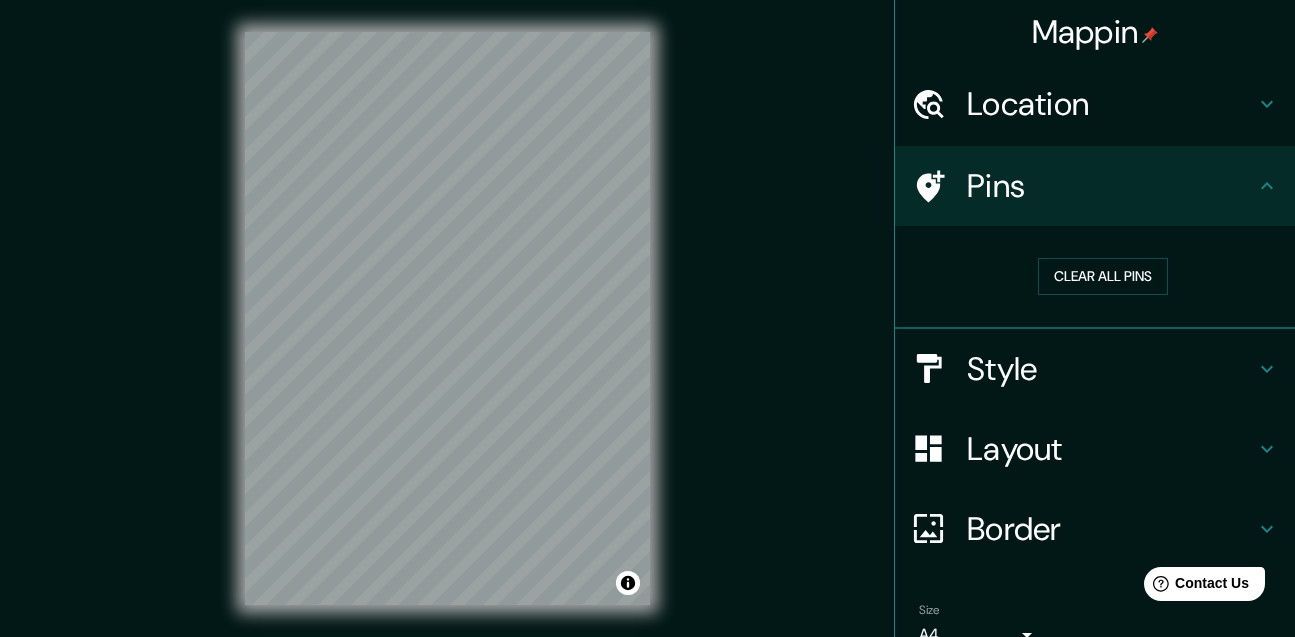 click 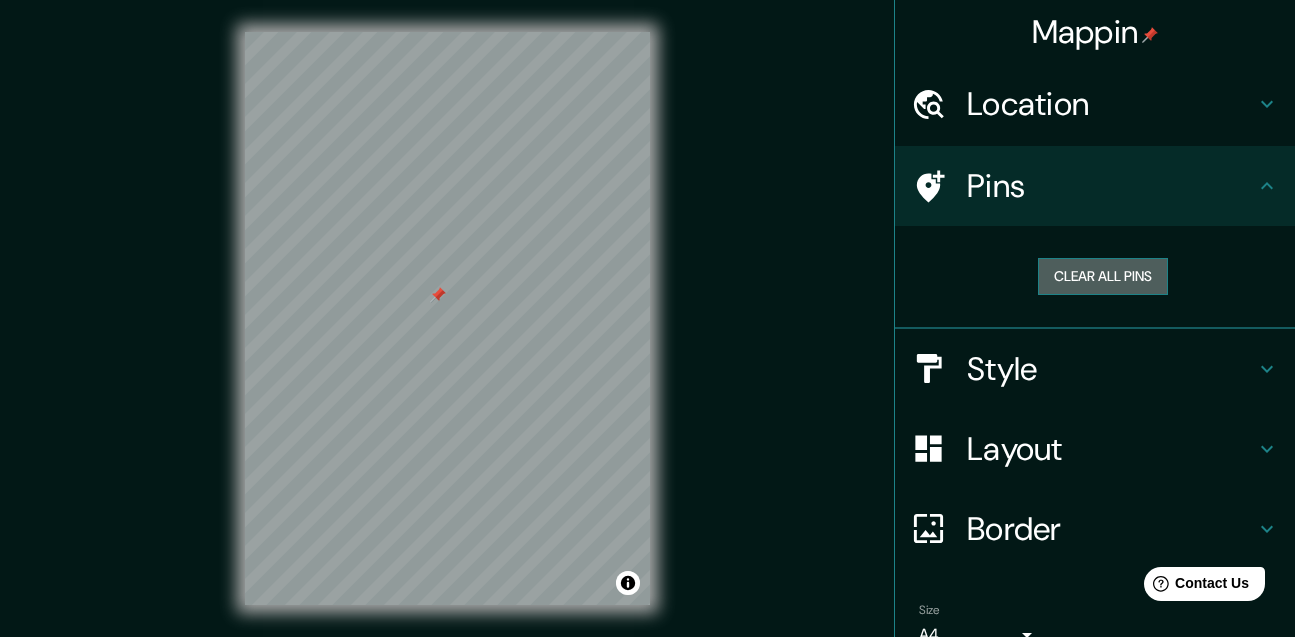 click on "Clear all pins" at bounding box center [1103, 276] 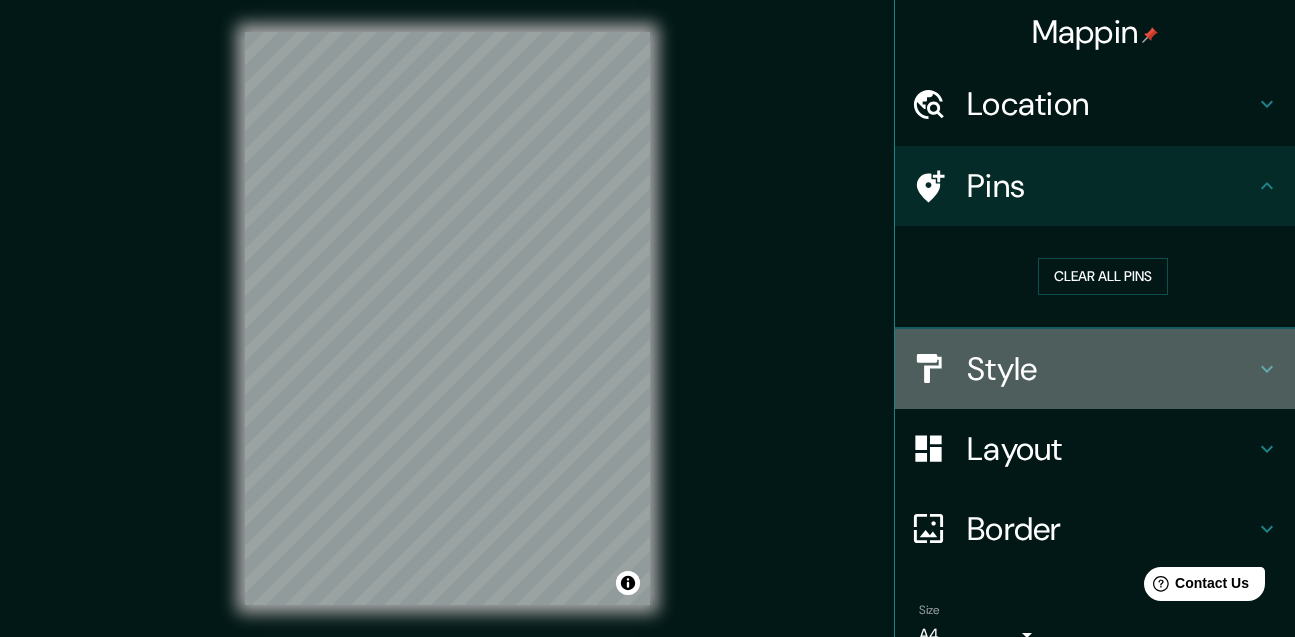 click on "Style" at bounding box center (1095, 369) 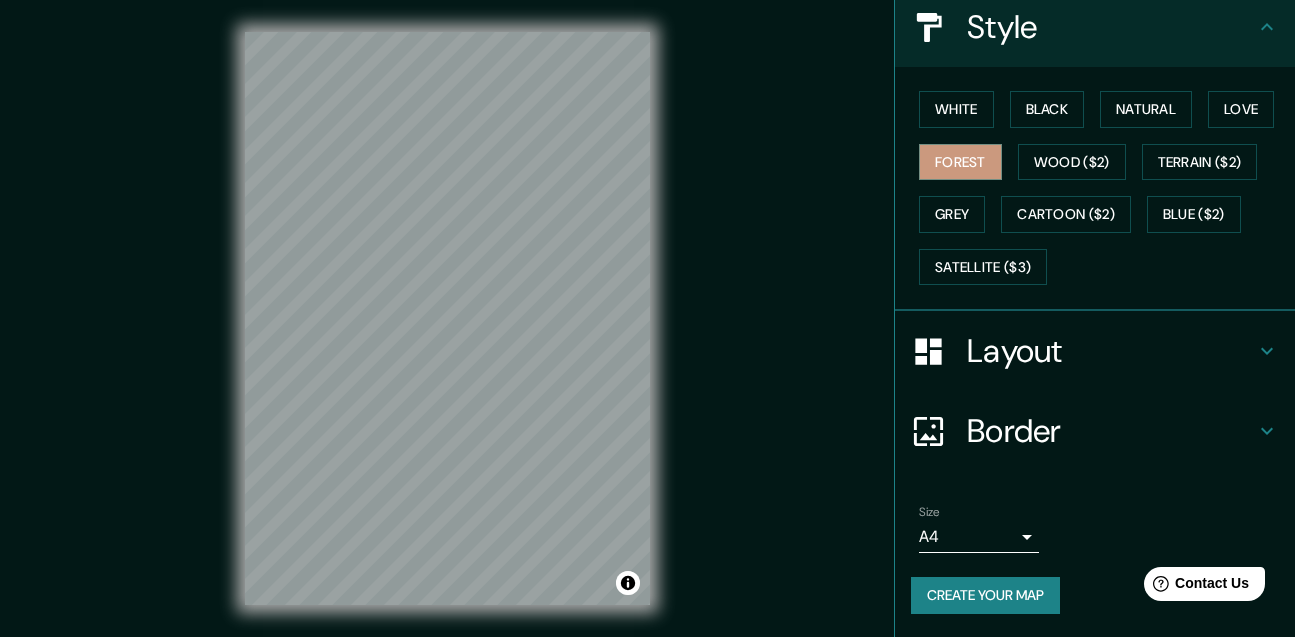 click 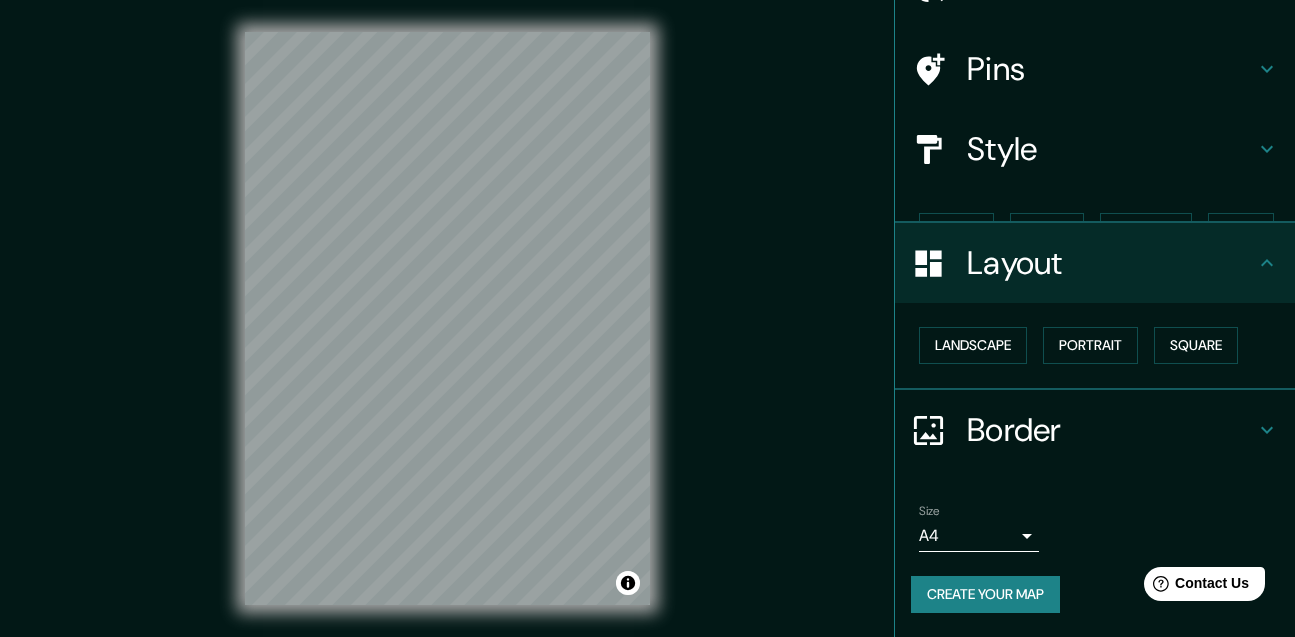 scroll, scrollTop: 82, scrollLeft: 0, axis: vertical 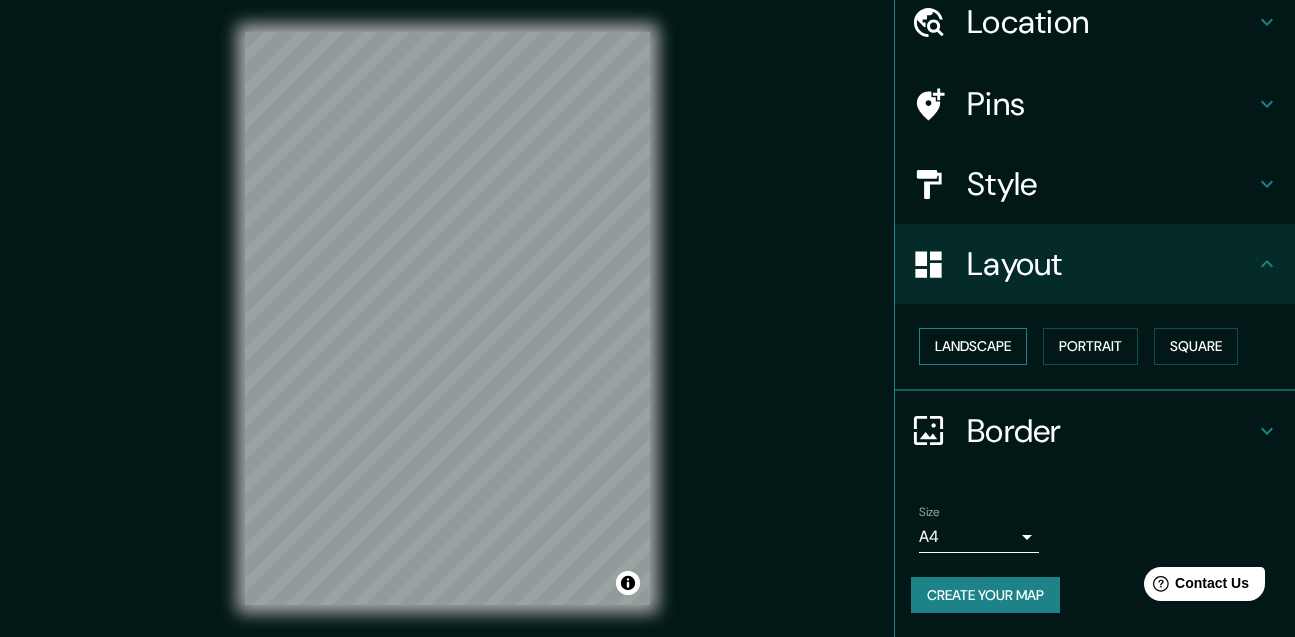 click on "Landscape" at bounding box center [973, 346] 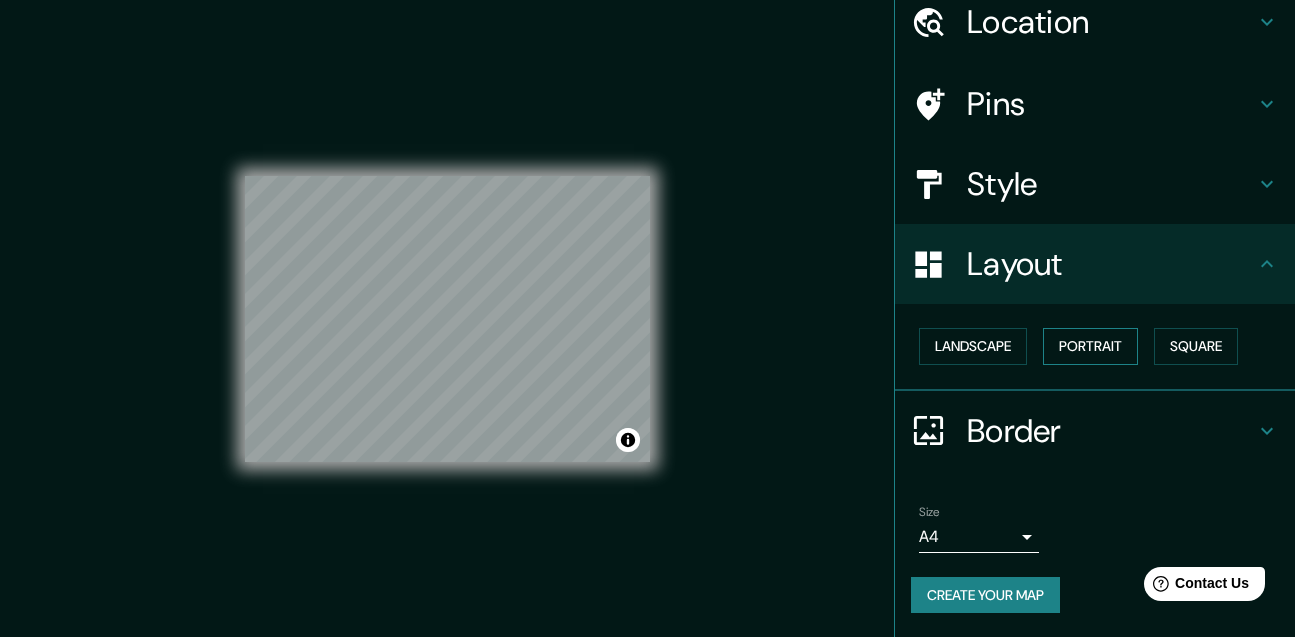 click on "Portrait" at bounding box center (1090, 346) 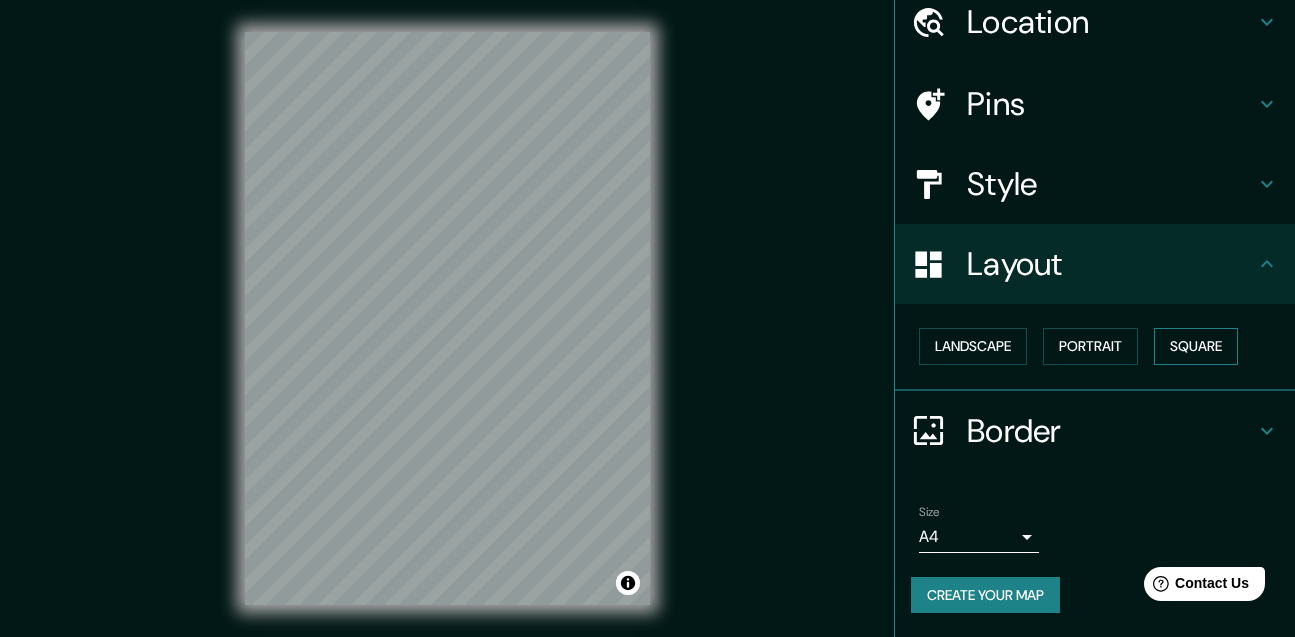 click on "Square" at bounding box center [1196, 346] 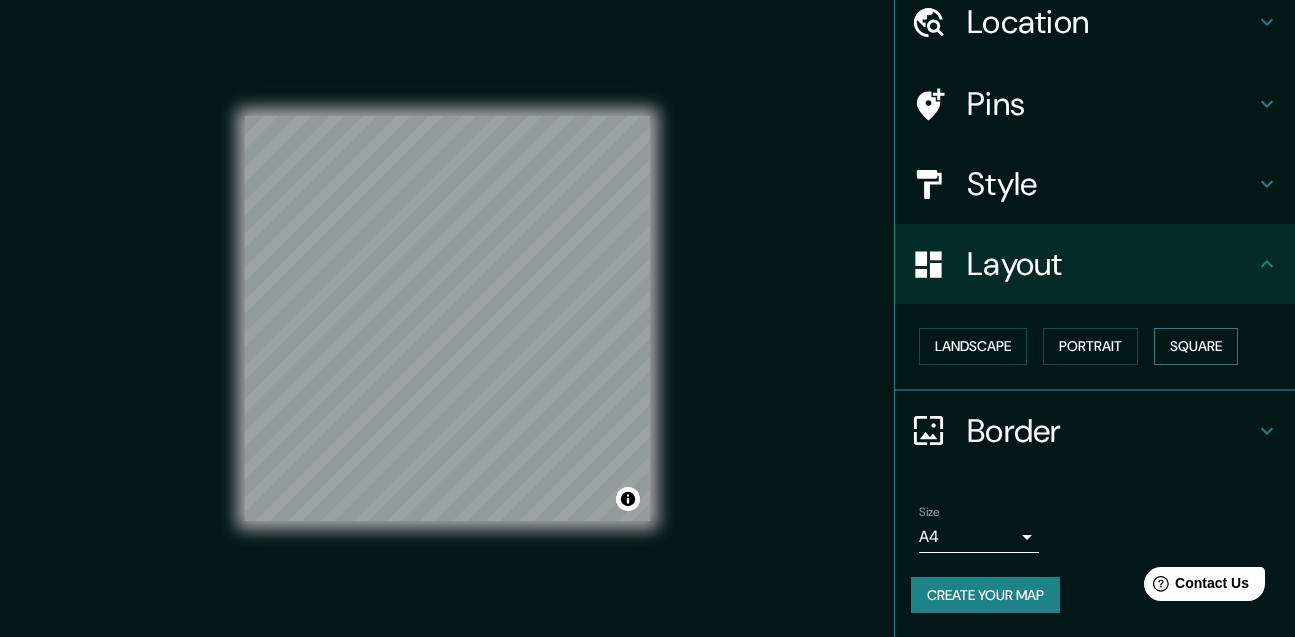 click on "Square" at bounding box center [1196, 346] 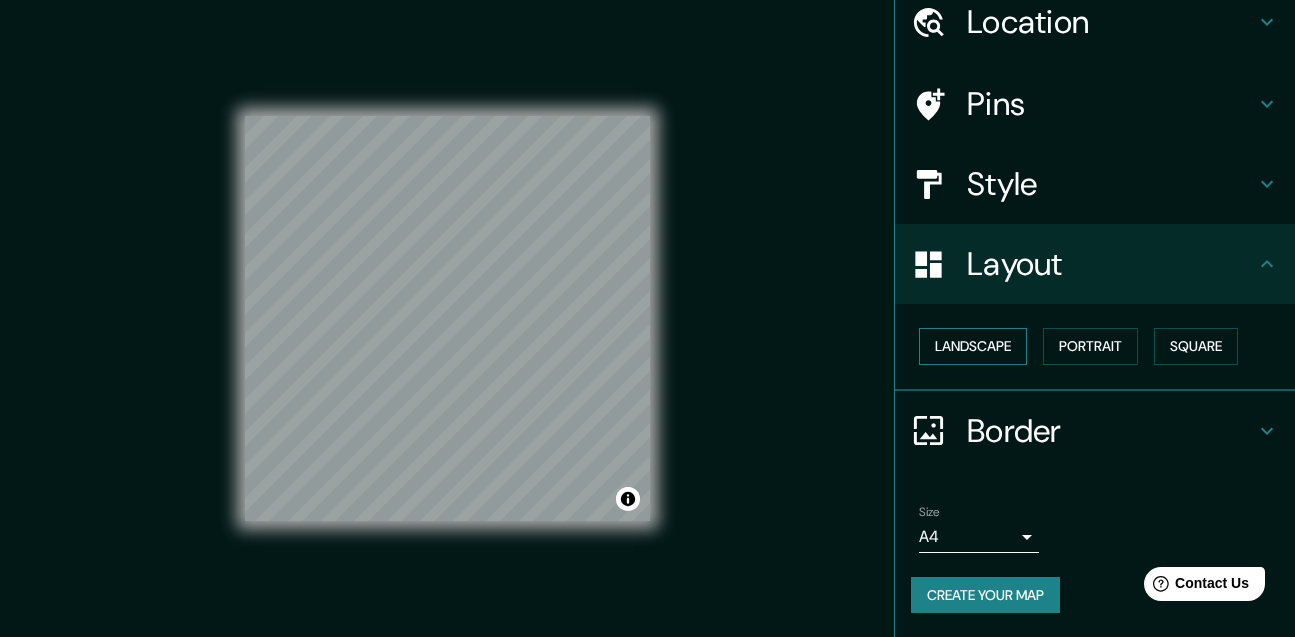 click on "Landscape" at bounding box center [973, 346] 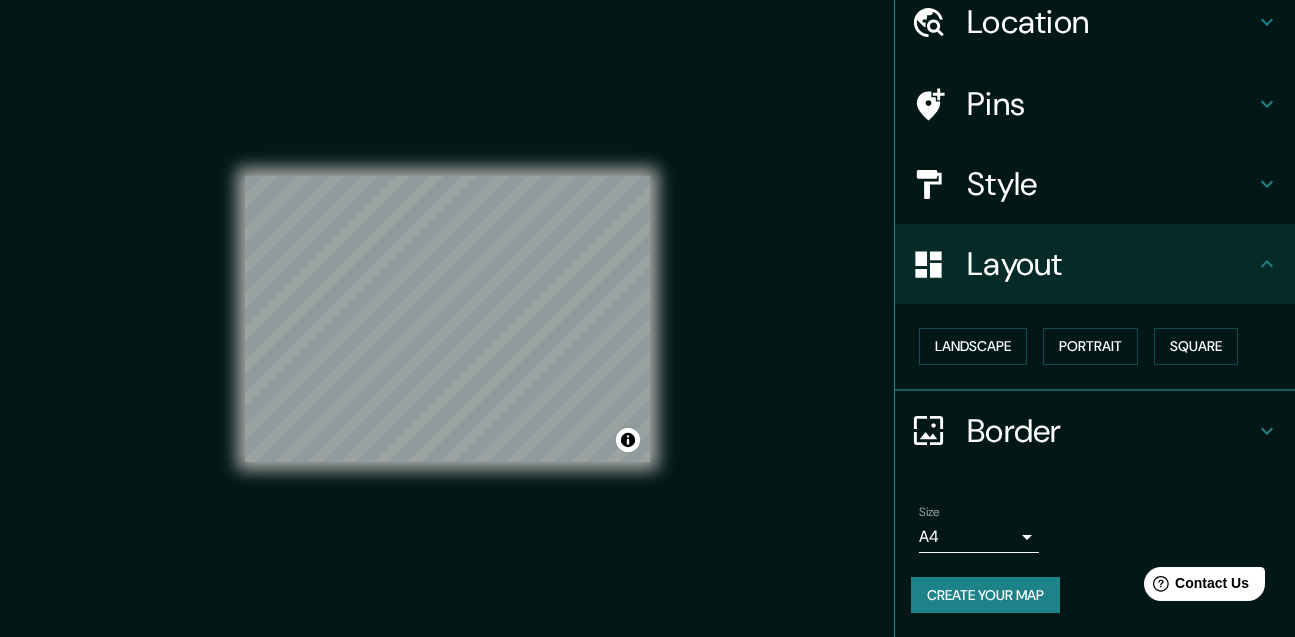 click 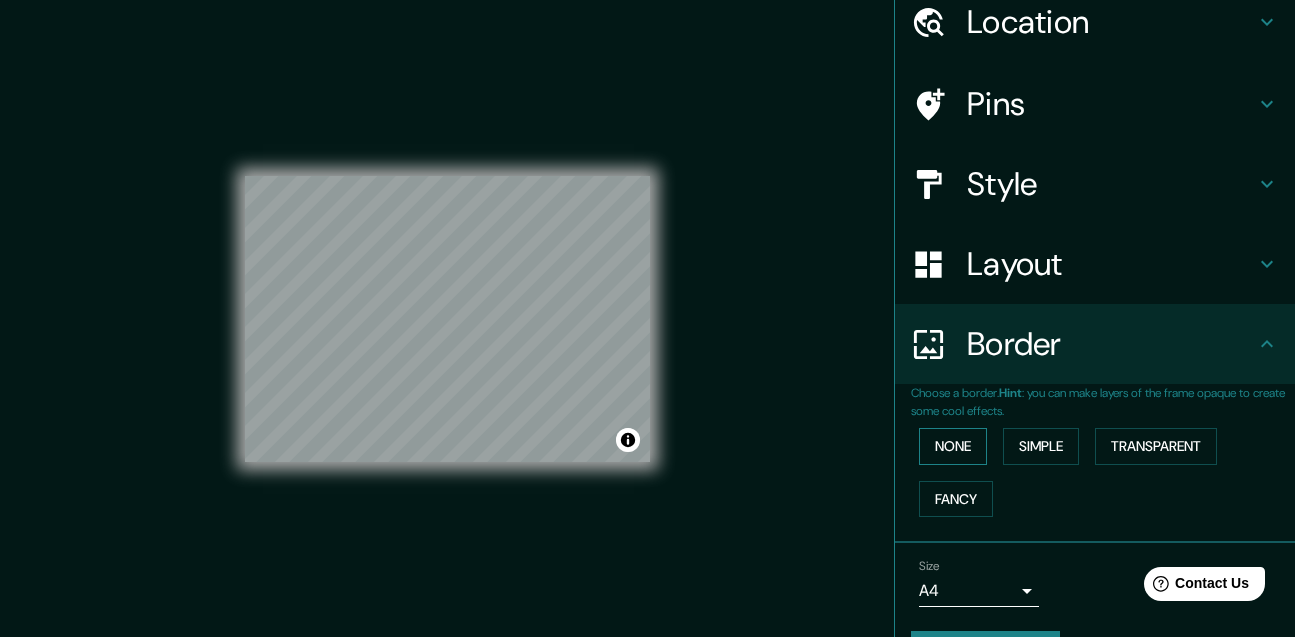 click on "None" at bounding box center [953, 446] 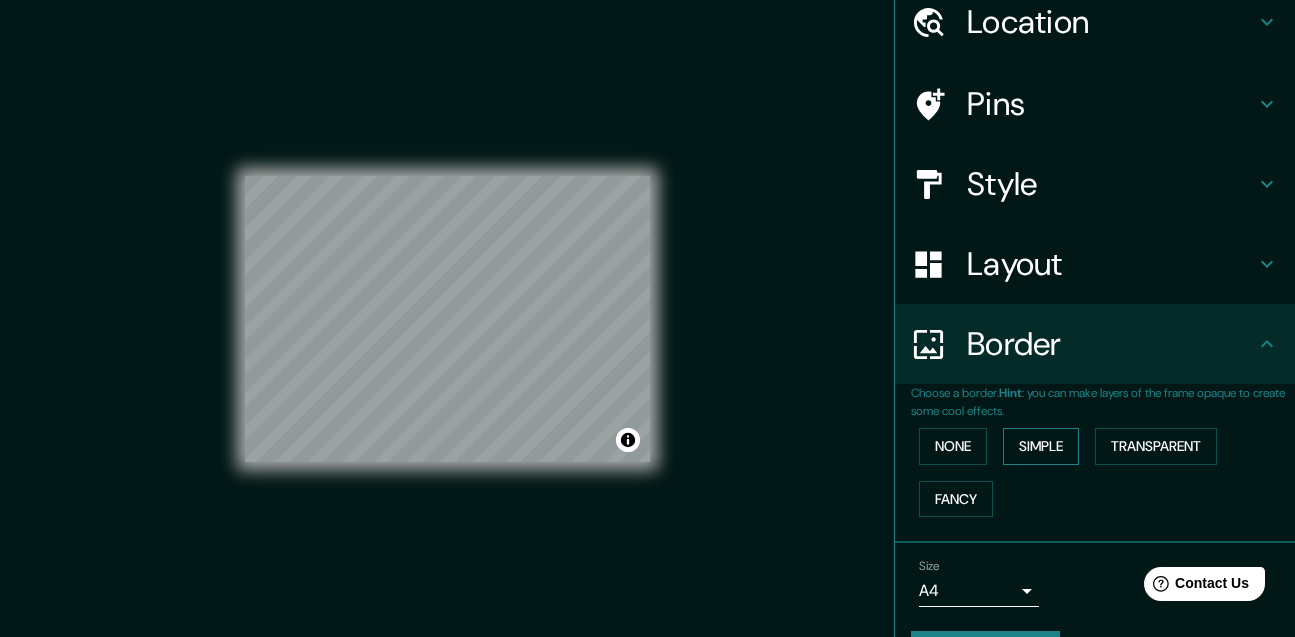 click on "Simple" at bounding box center (1041, 446) 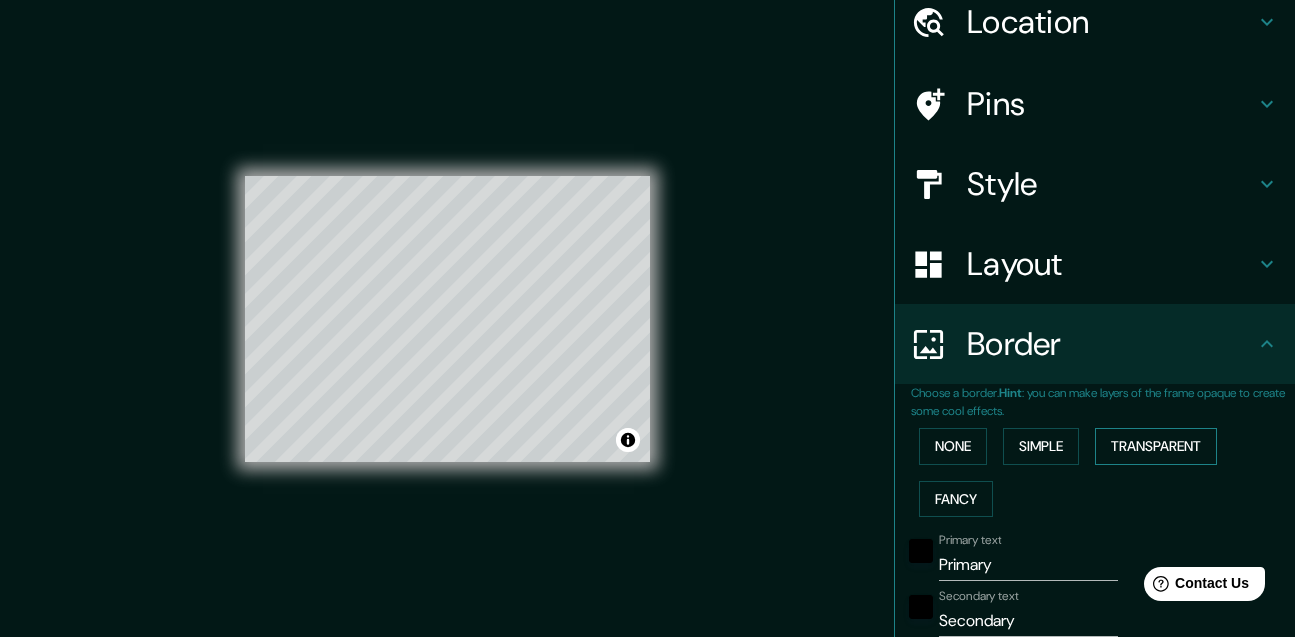 click on "Transparent" at bounding box center (1156, 446) 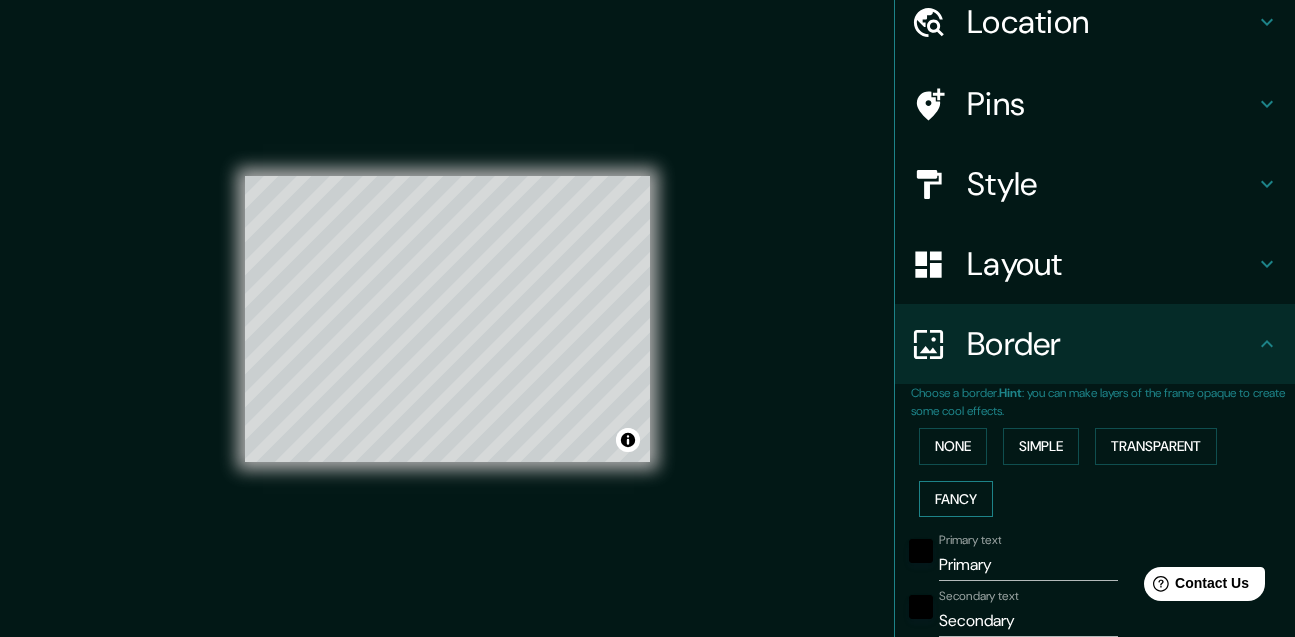 click on "Fancy" at bounding box center (956, 499) 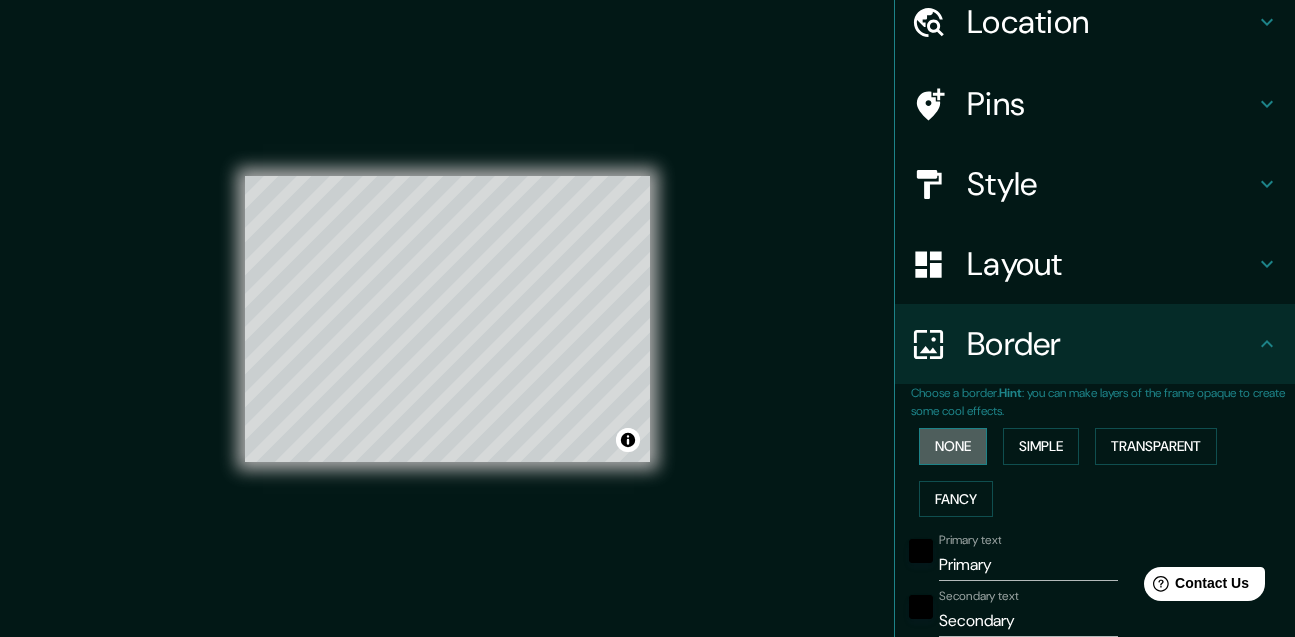 click on "None" at bounding box center [953, 446] 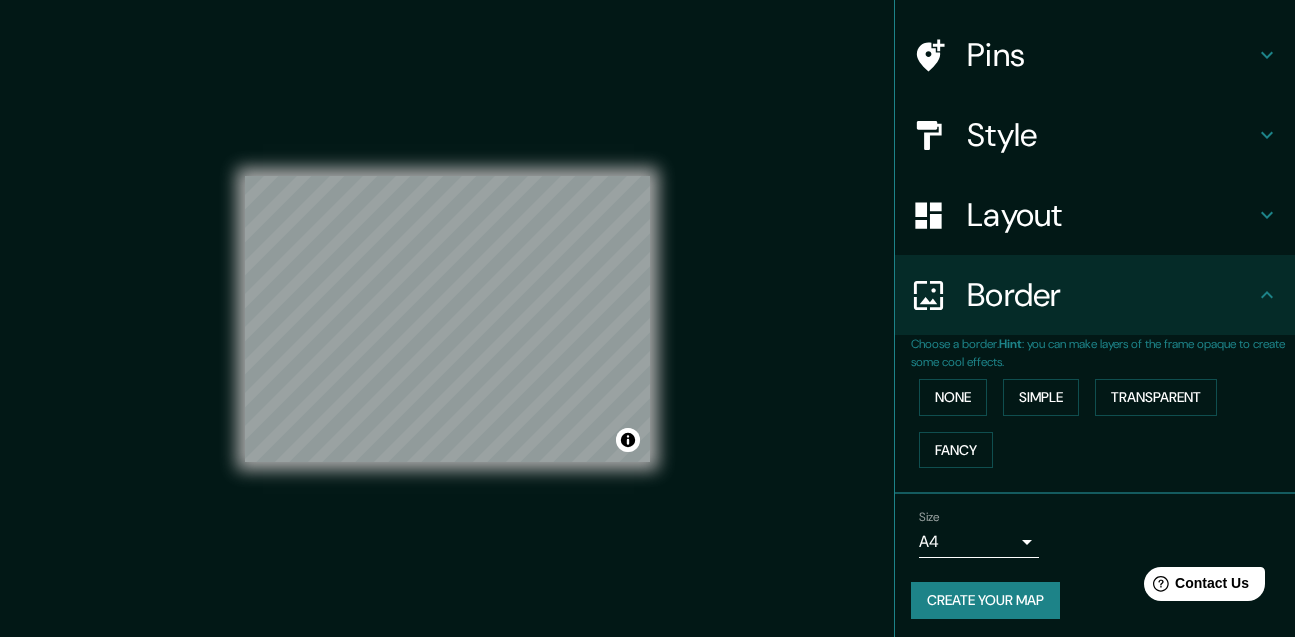 scroll, scrollTop: 136, scrollLeft: 0, axis: vertical 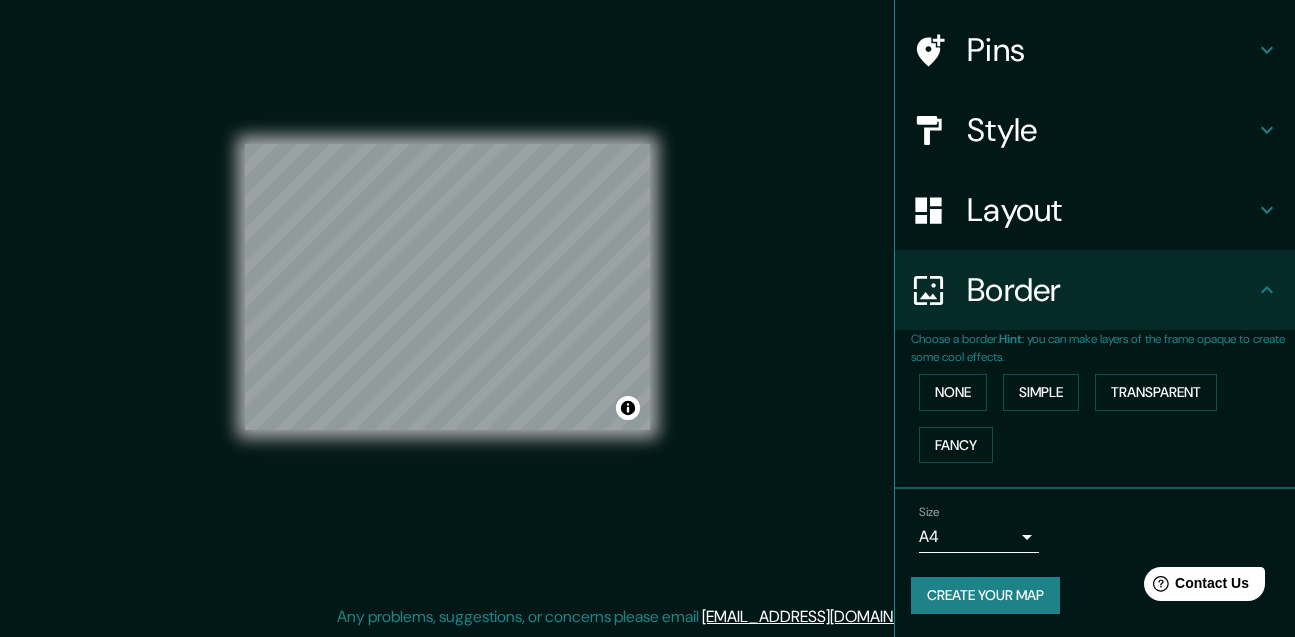 click on "Create your map" at bounding box center (985, 595) 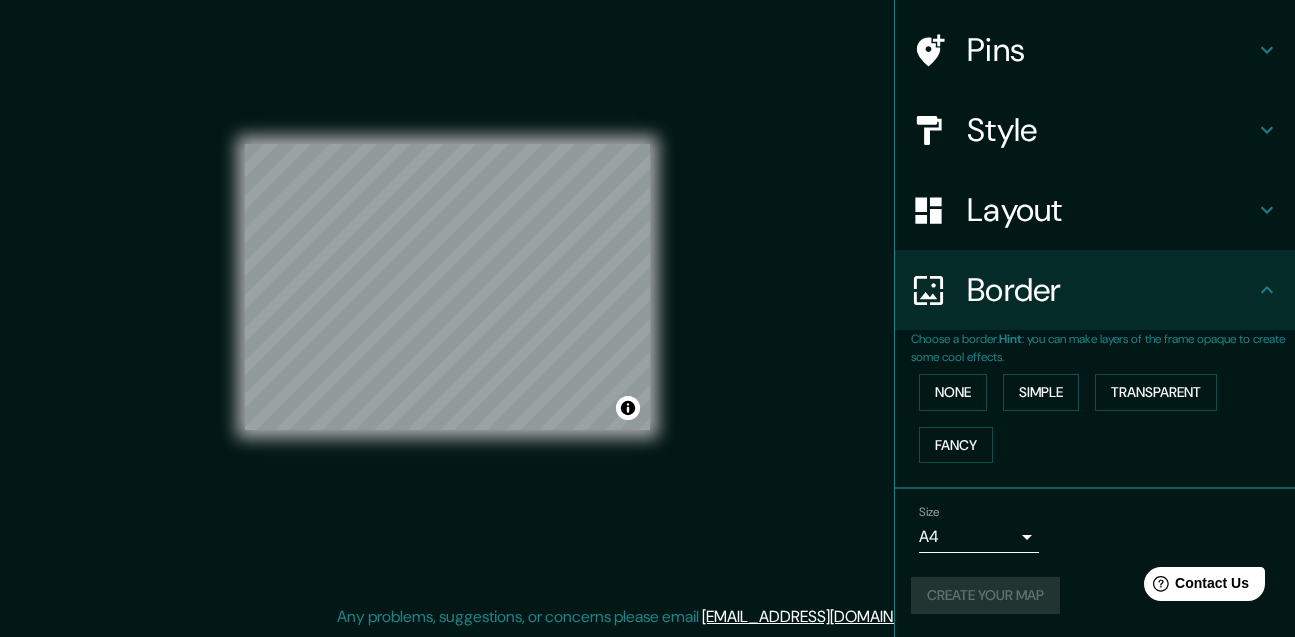 scroll, scrollTop: 0, scrollLeft: 0, axis: both 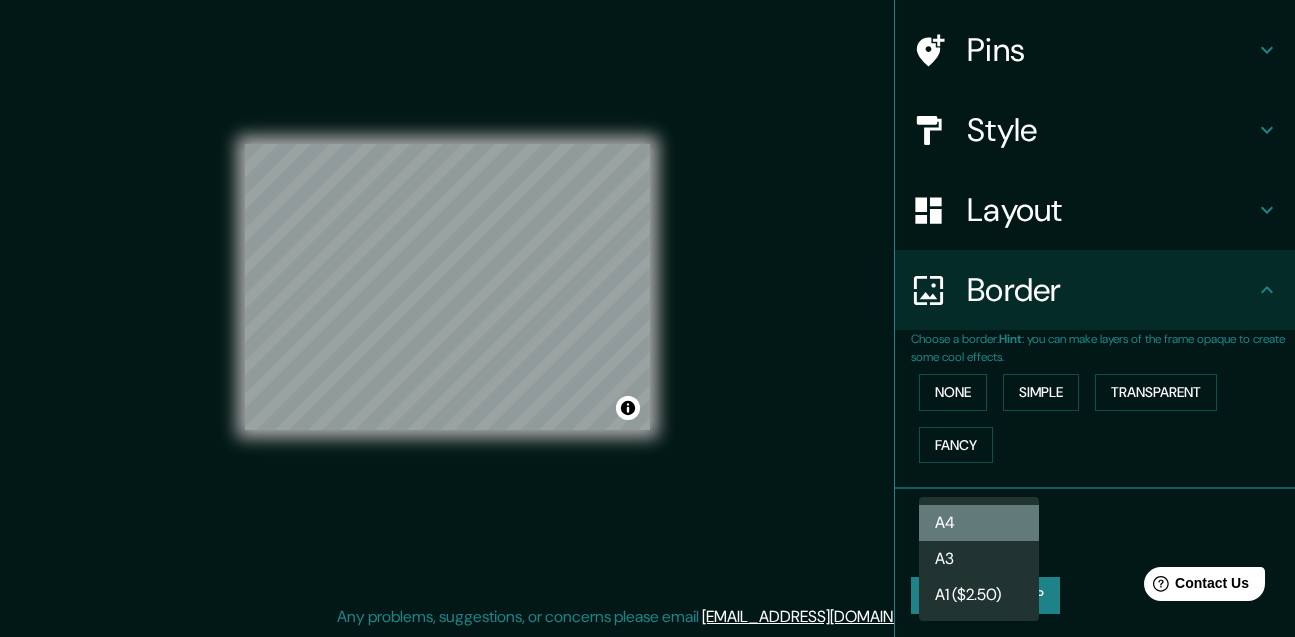 click on "A4" at bounding box center [979, 523] 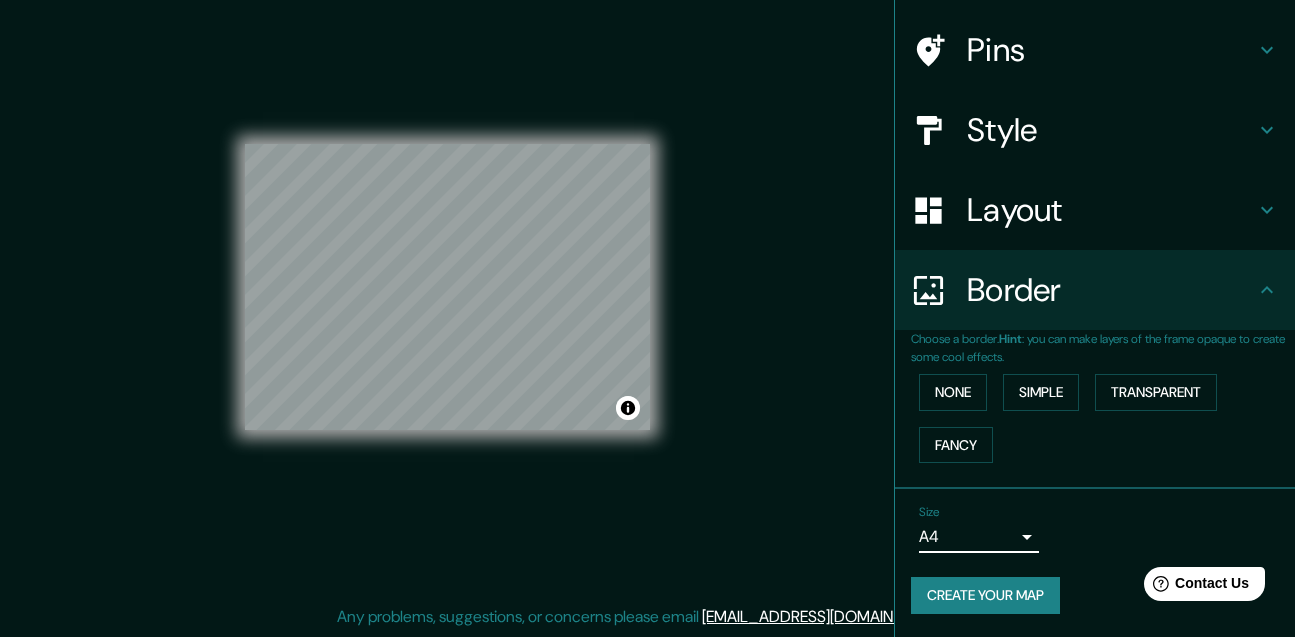 click on "Mappin Location [GEOGRAPHIC_DATA]-Live, [GEOGRAPHIC_DATA], [GEOGRAPHIC_DATA] Pins Style Layout Border Choose a border.  Hint : you can make layers of the frame opaque to create some cool effects. None Simple Transparent Fancy Size A4 single Create your map © Mapbox   © OpenStreetMap   Improve this map Any problems, suggestions, or concerns please email    [EMAIL_ADDRESS][DOMAIN_NAME] . . ." at bounding box center [647, 286] 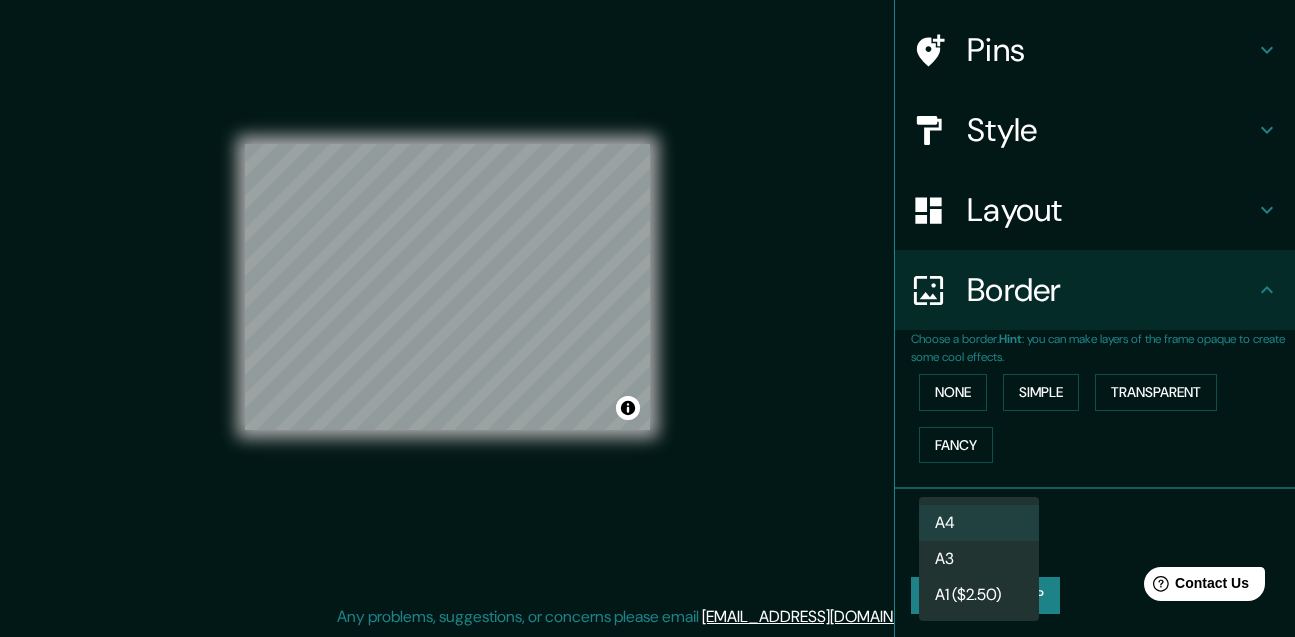 click on "A3" at bounding box center [979, 559] 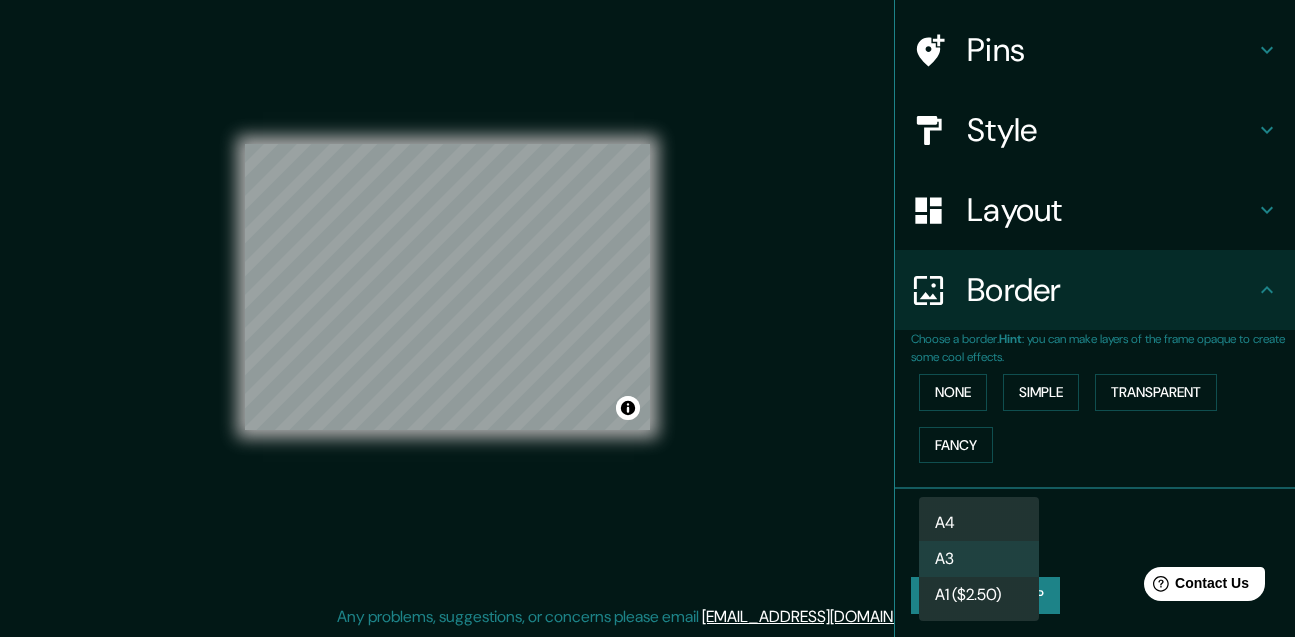 click on "Mappin Location [GEOGRAPHIC_DATA]-Live, [GEOGRAPHIC_DATA], [GEOGRAPHIC_DATA] Pins Style Layout Border Choose a border.  Hint : you can make layers of the frame opaque to create some cool effects. None Simple Transparent Fancy Size A3 a4 Create your map © Mapbox   © OpenStreetMap   Improve this map Any problems, suggestions, or concerns please email    [EMAIL_ADDRESS][DOMAIN_NAME] . . . A4 A3 A1 ($2.50)" at bounding box center [647, 286] 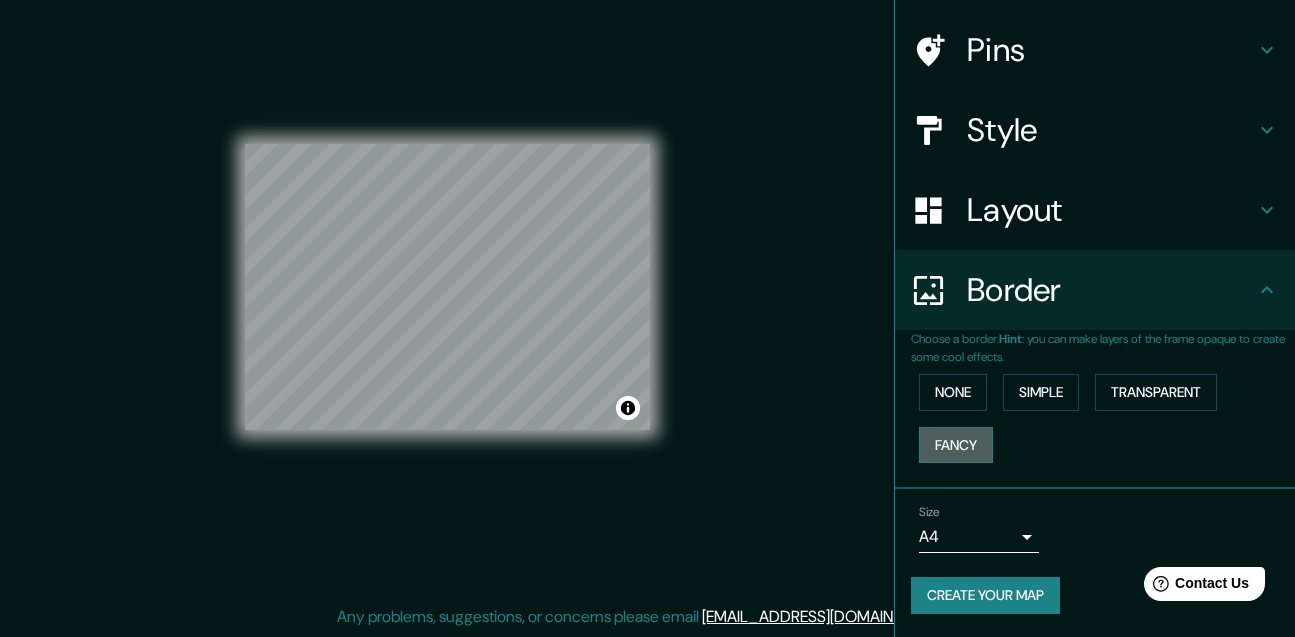 click on "Fancy" at bounding box center (956, 445) 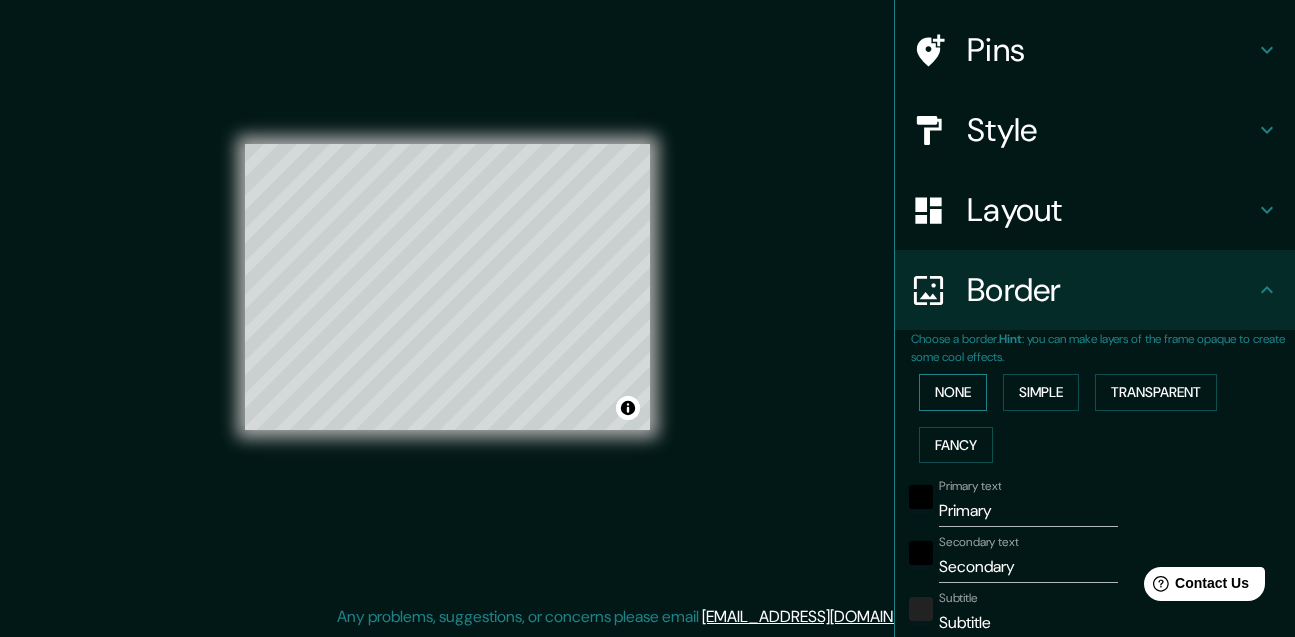 click on "None" at bounding box center (953, 392) 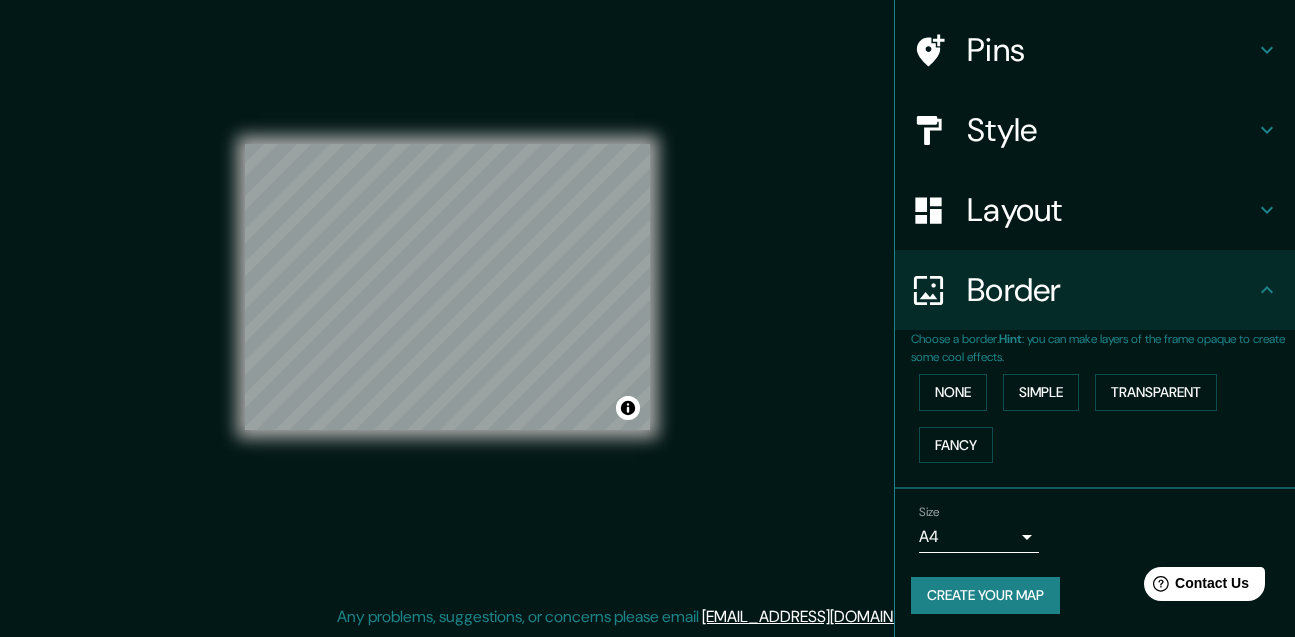 scroll, scrollTop: 0, scrollLeft: 0, axis: both 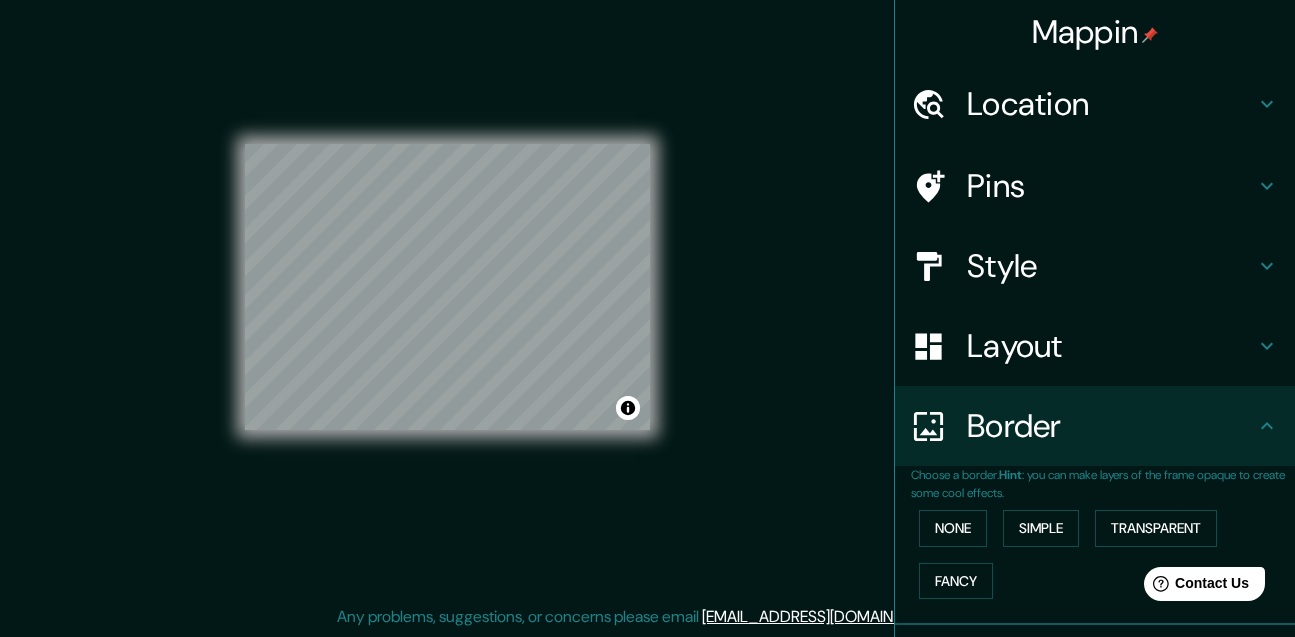 click on "Mappin" at bounding box center [1095, 32] 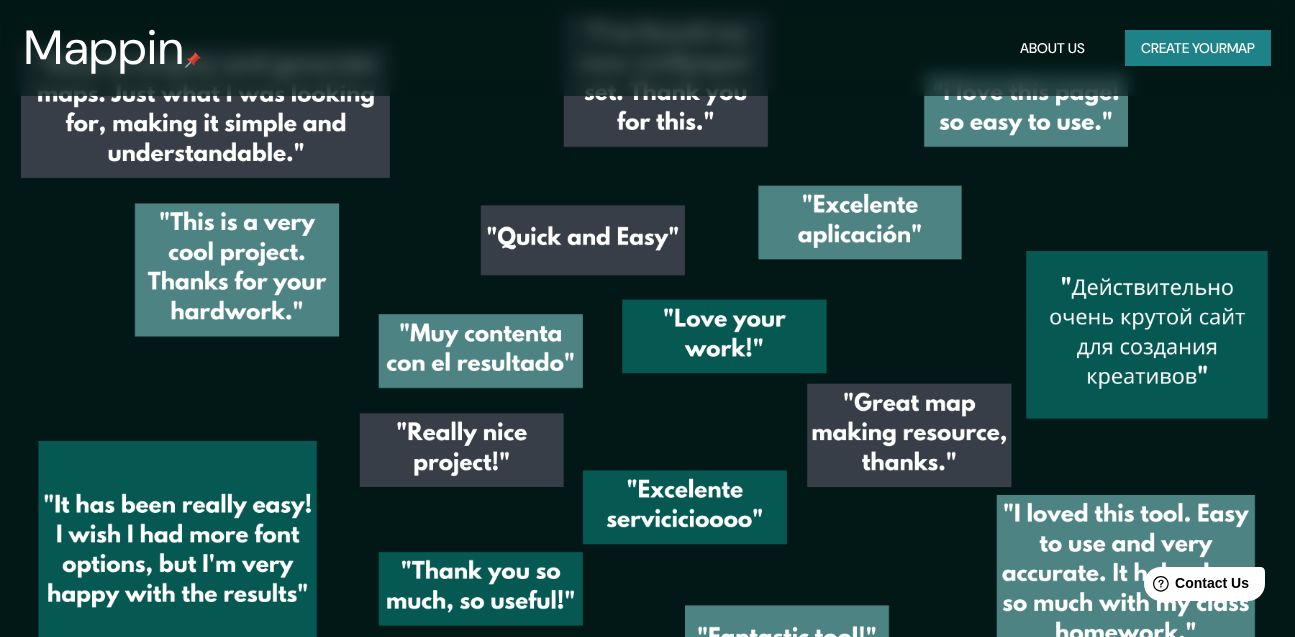 scroll, scrollTop: 2528, scrollLeft: 0, axis: vertical 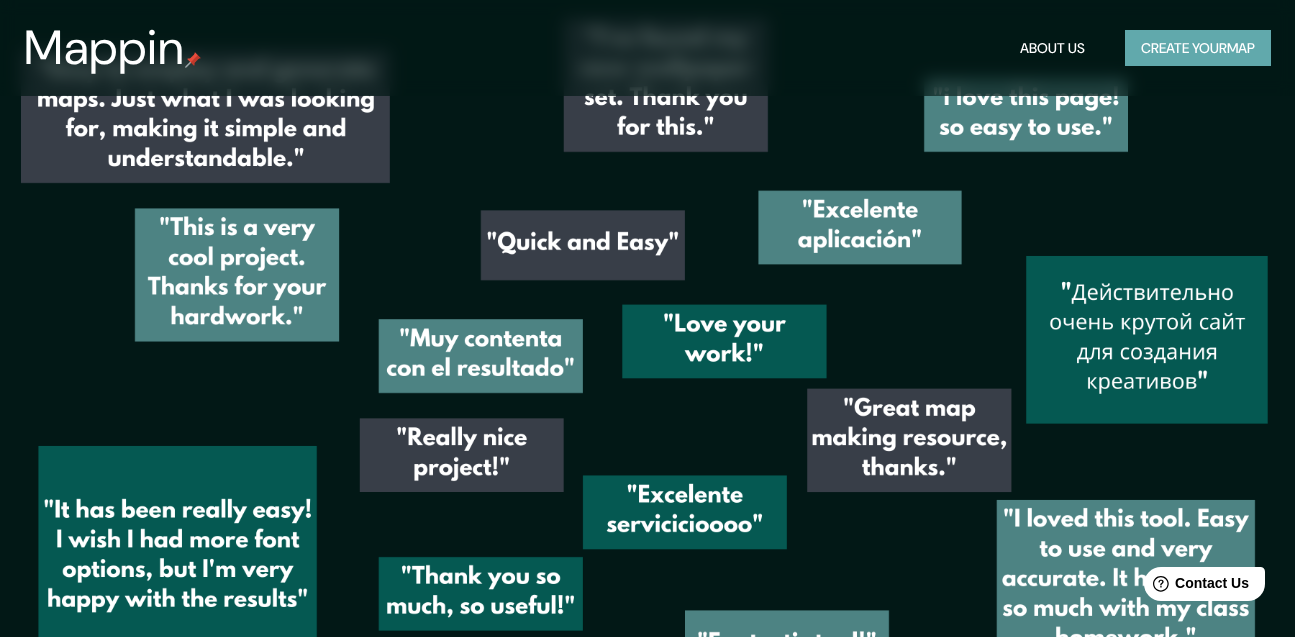 click on "Create your   map" at bounding box center (1198, 48) 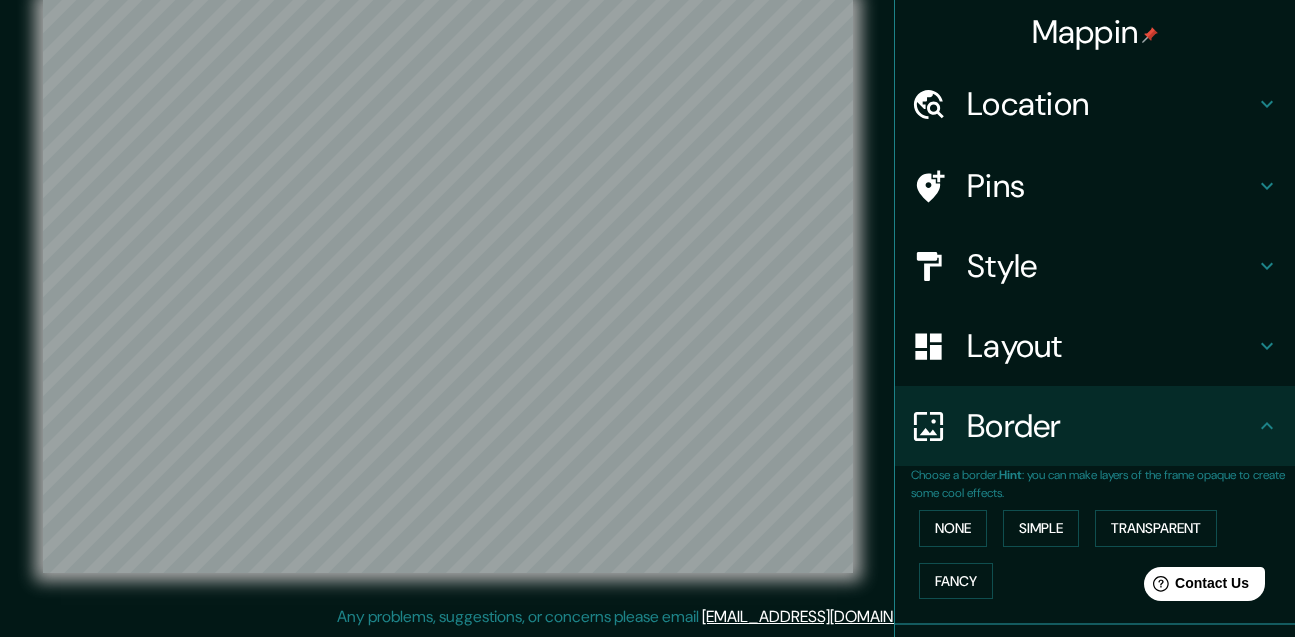 scroll, scrollTop: 0, scrollLeft: 0, axis: both 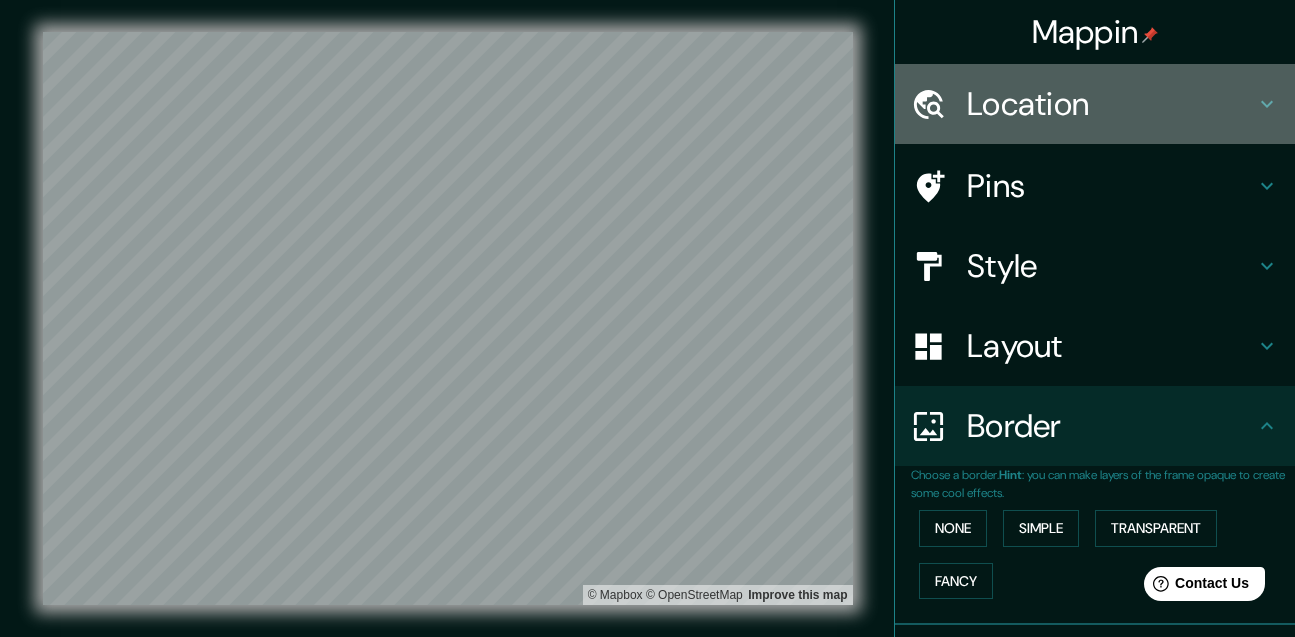 click on "Location" at bounding box center (1111, 104) 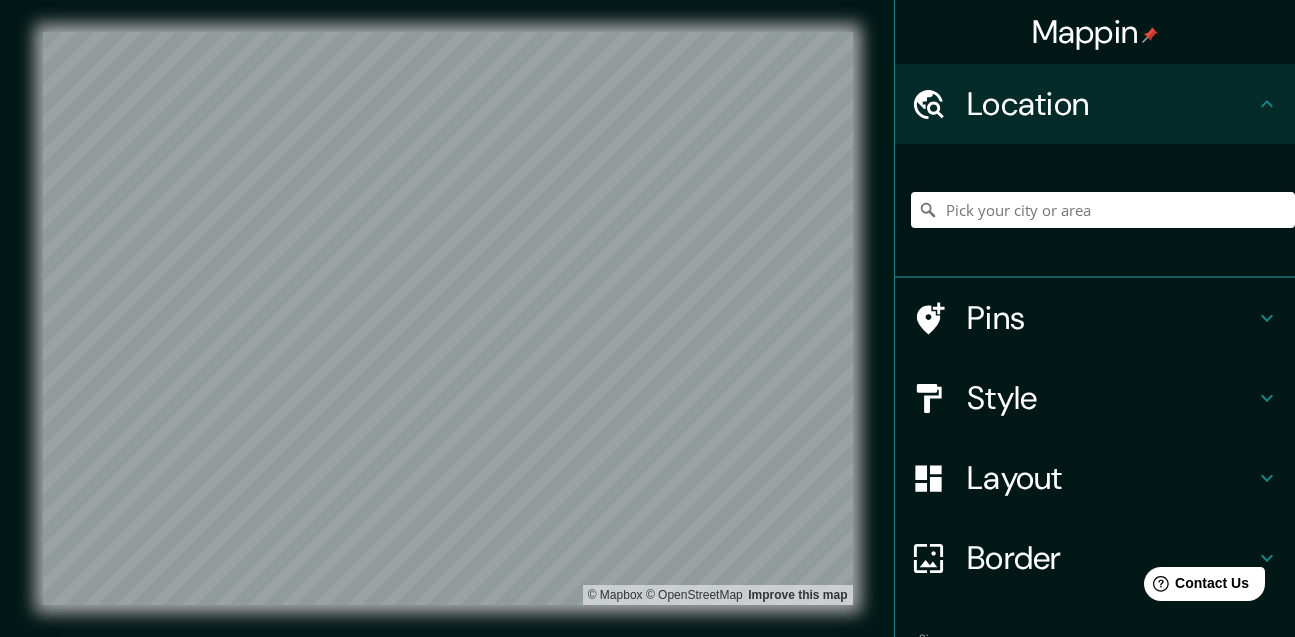 click on "Pins" at bounding box center [1095, 318] 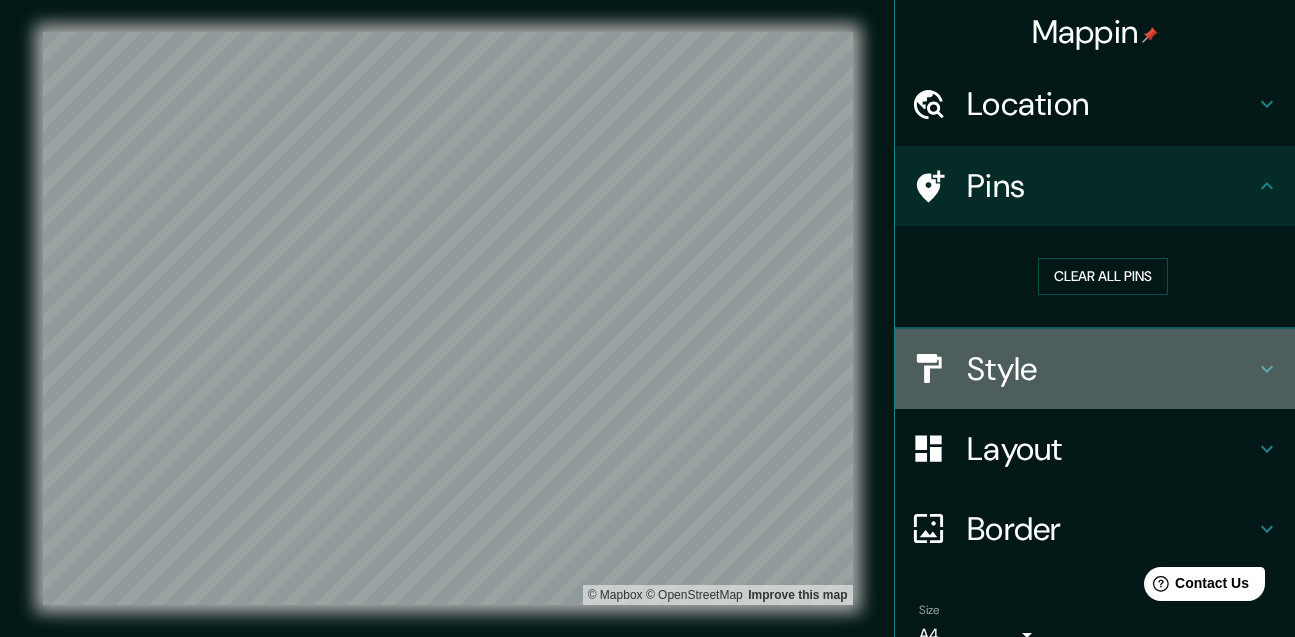 click on "Style" at bounding box center [1095, 369] 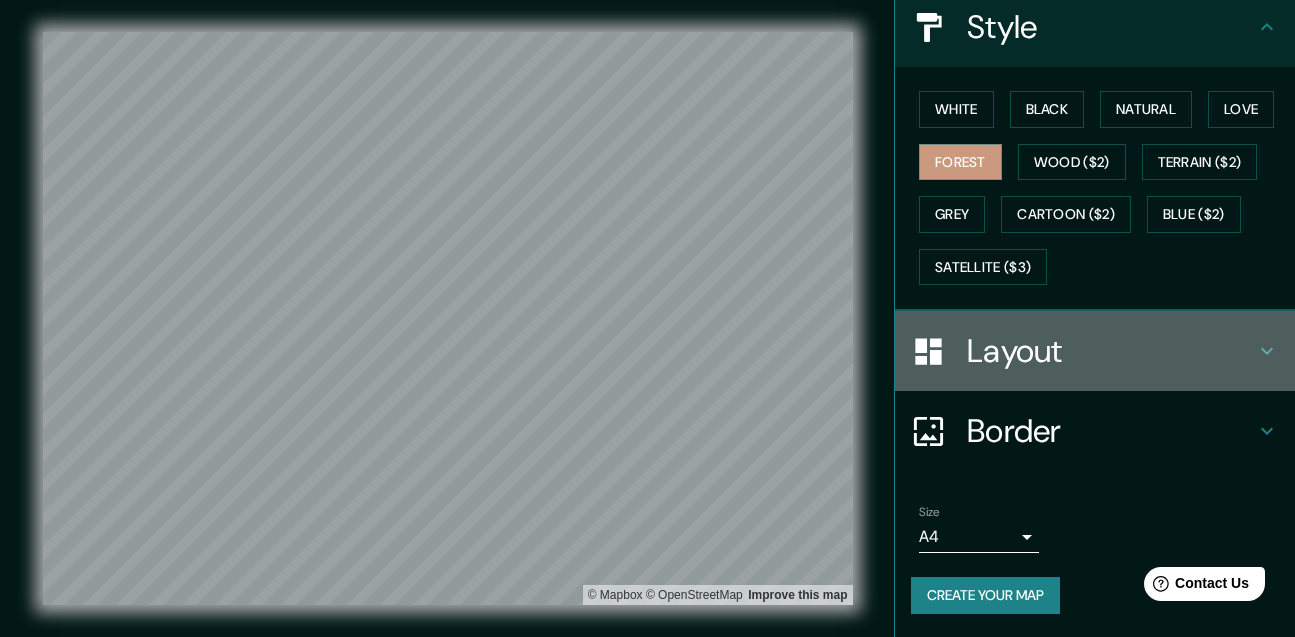 click on "Layout" at bounding box center (1111, 351) 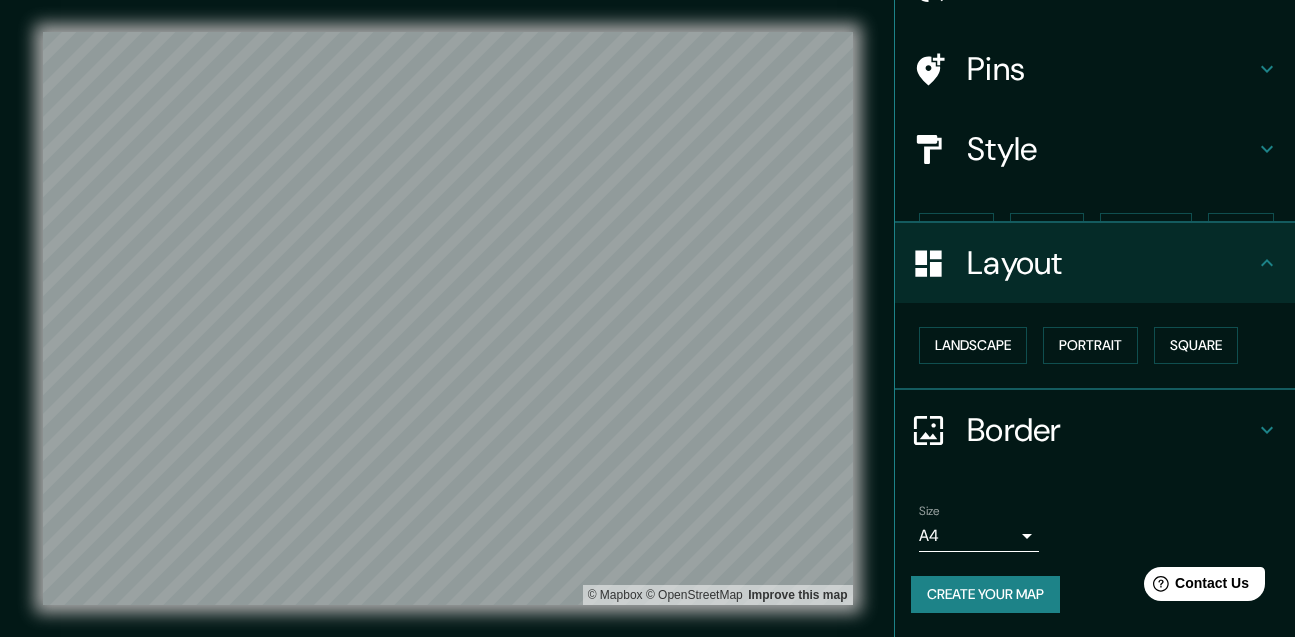 scroll, scrollTop: 82, scrollLeft: 0, axis: vertical 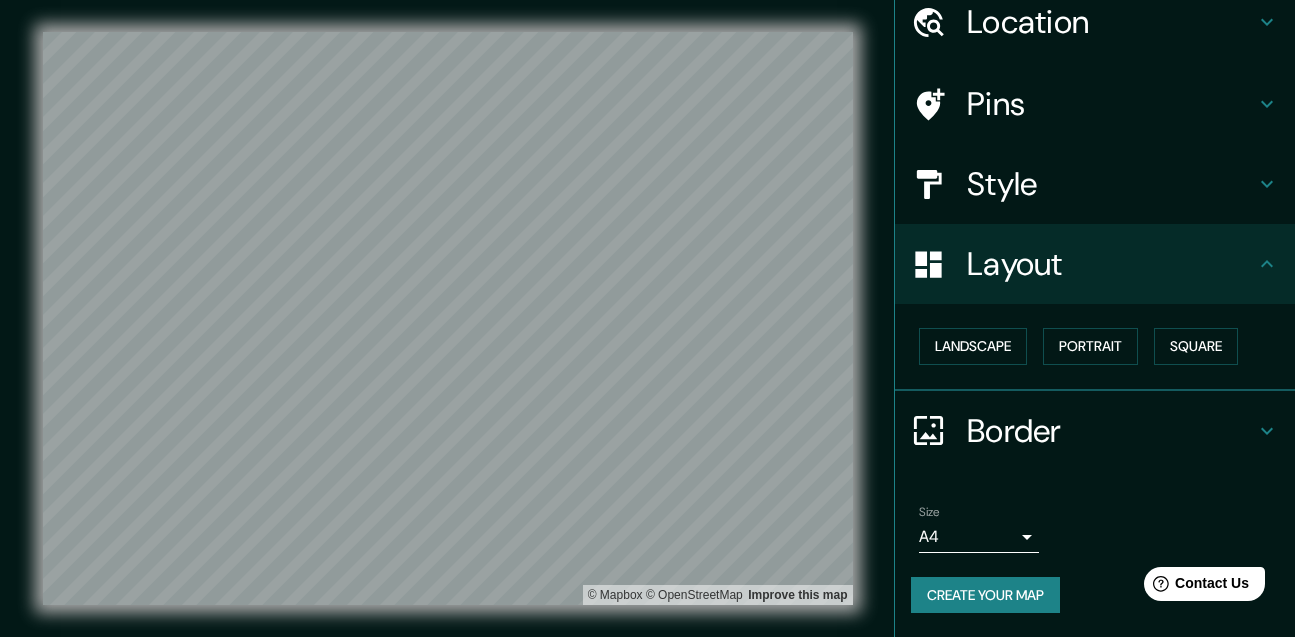 click on "Layout" at bounding box center (1111, 264) 